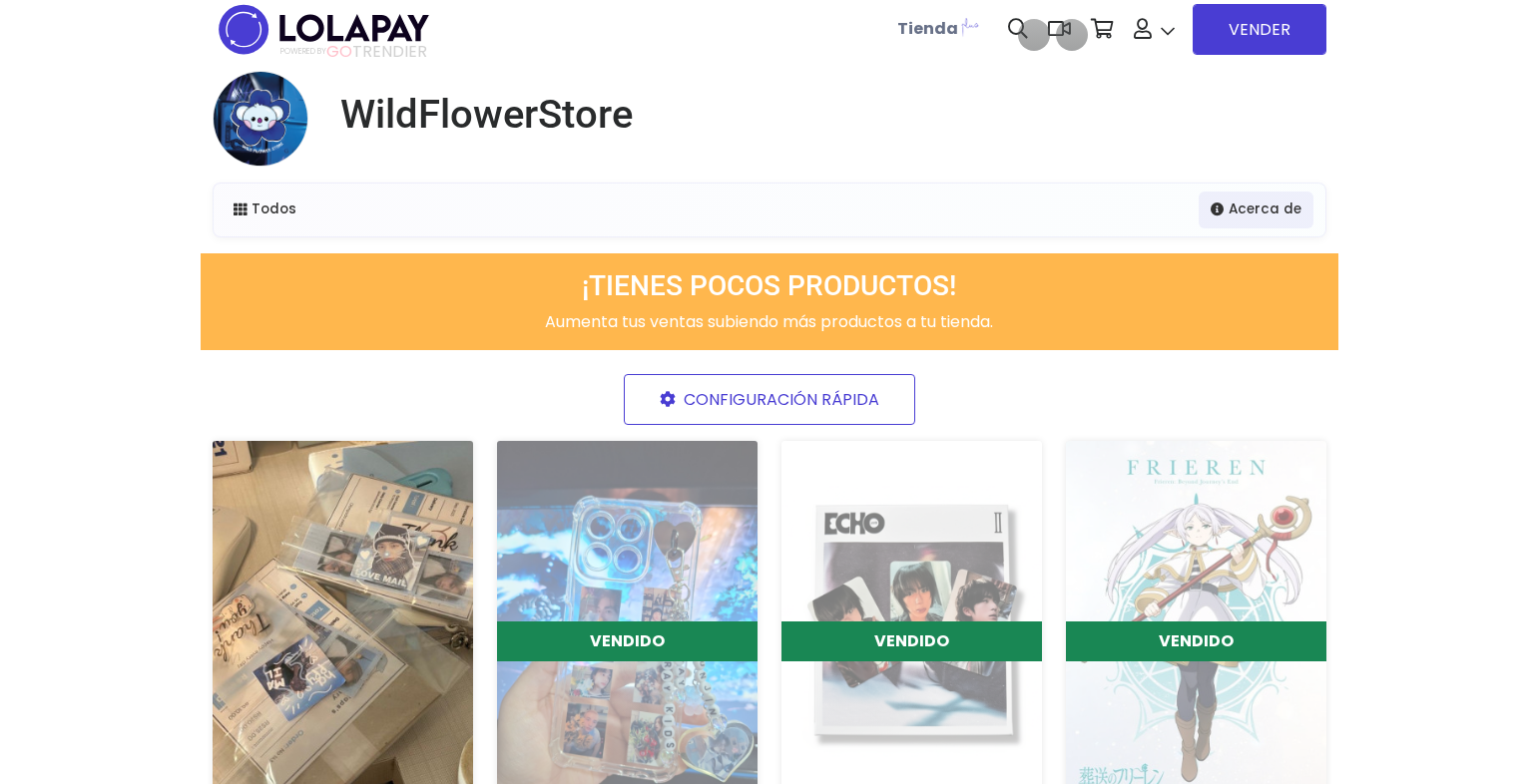 scroll, scrollTop: 0, scrollLeft: 0, axis: both 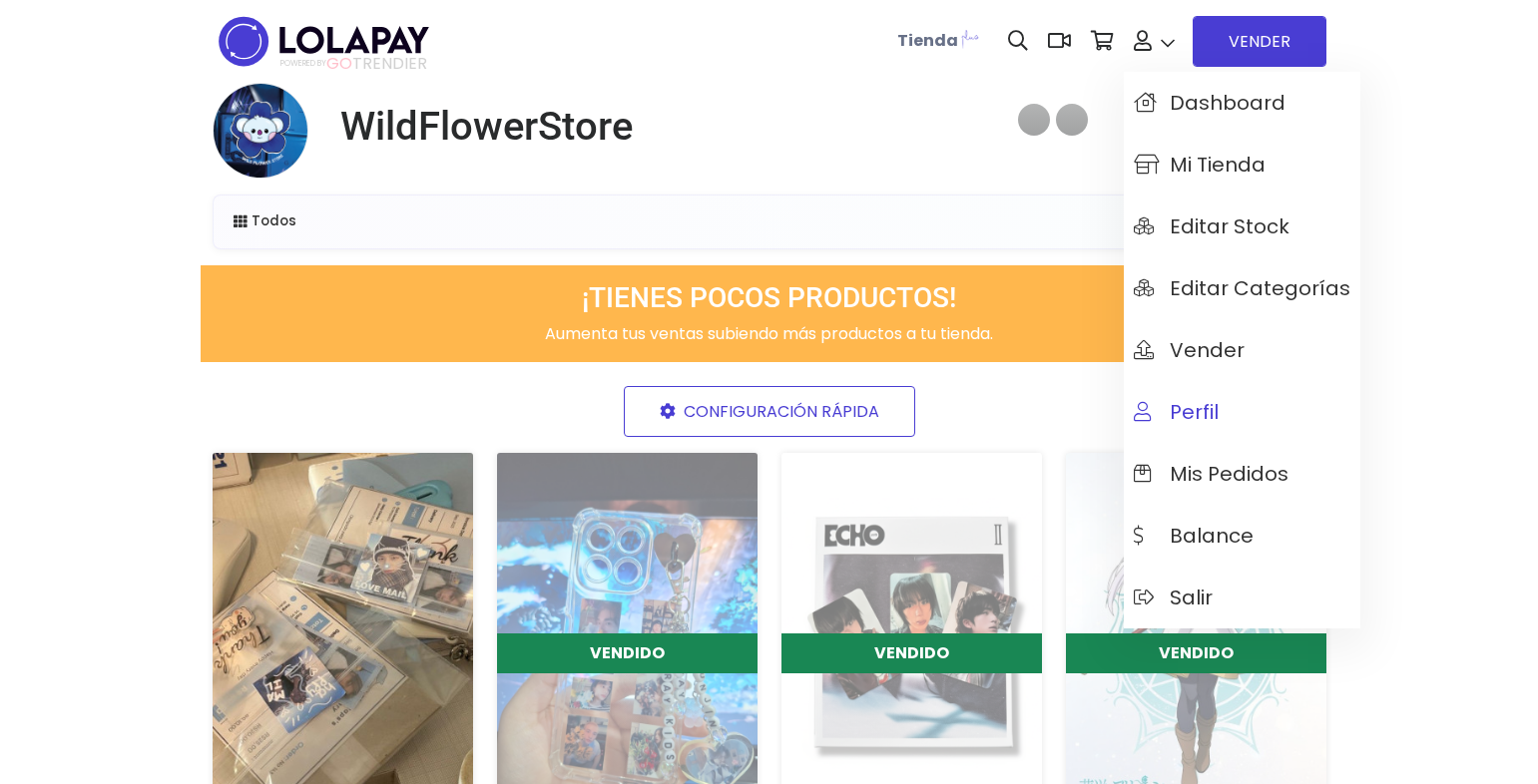 click on "Perfil" at bounding box center (1176, 412) 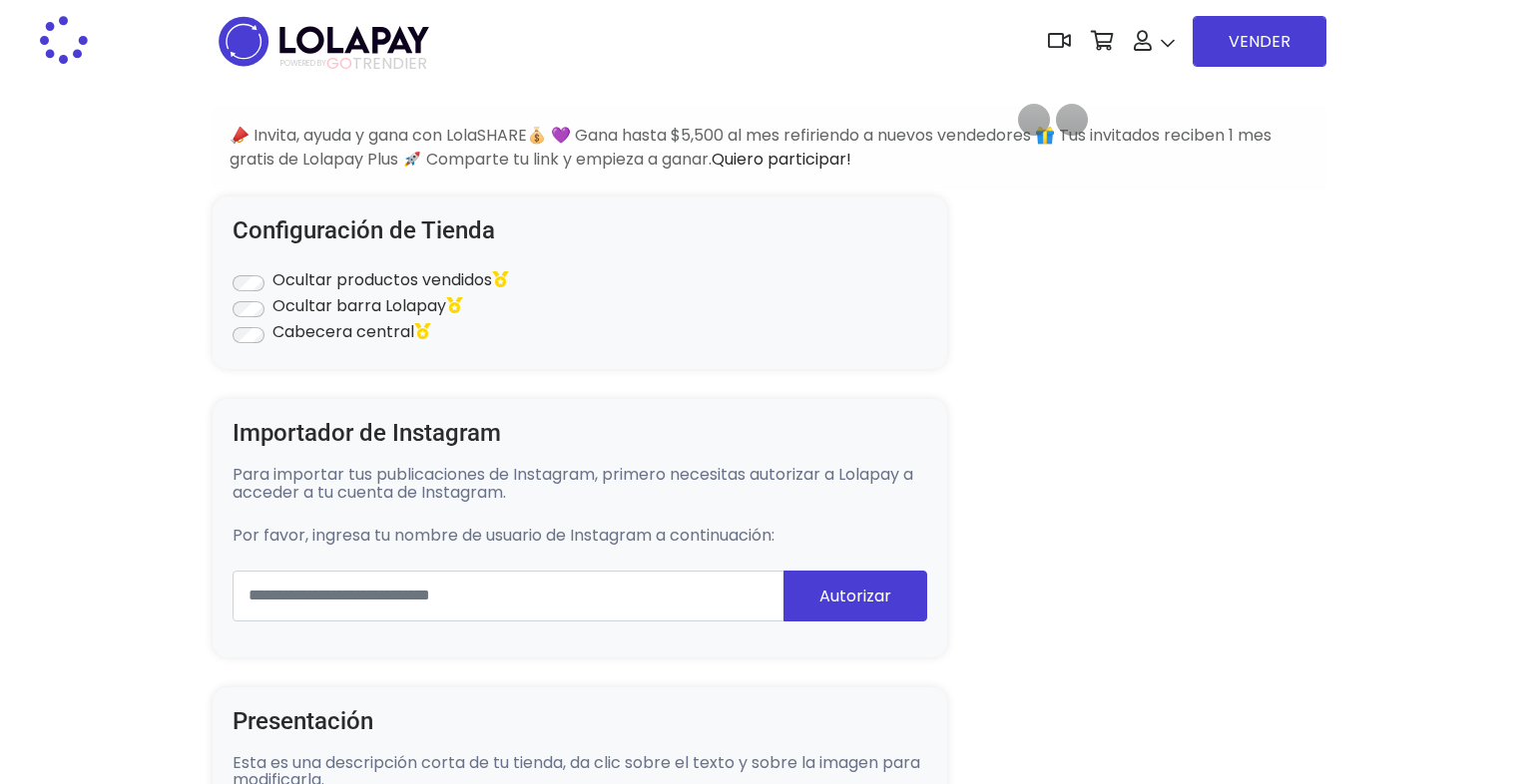 scroll, scrollTop: 0, scrollLeft: 0, axis: both 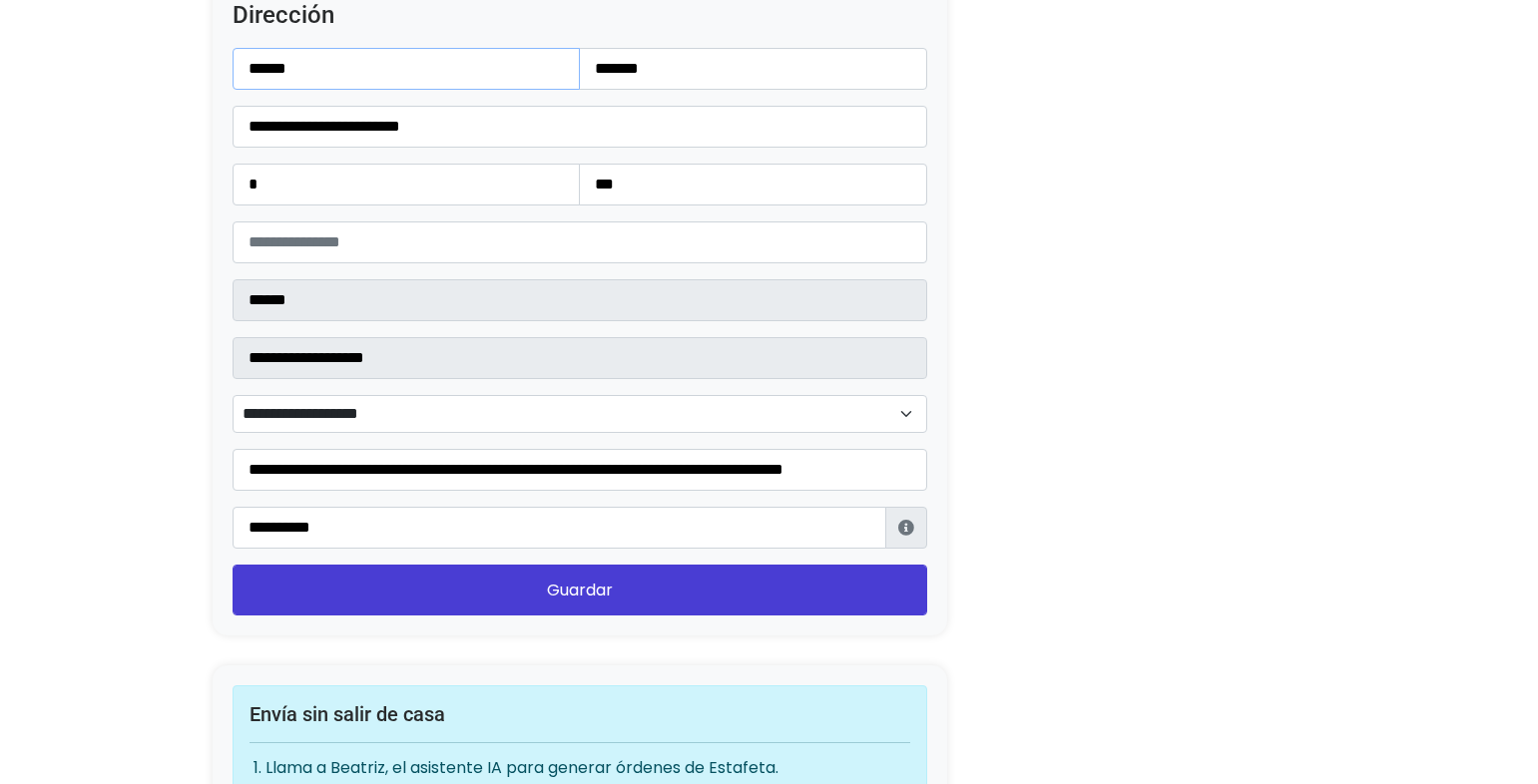drag, startPoint x: 314, startPoint y: 69, endPoint x: 229, endPoint y: 64, distance: 85.146932 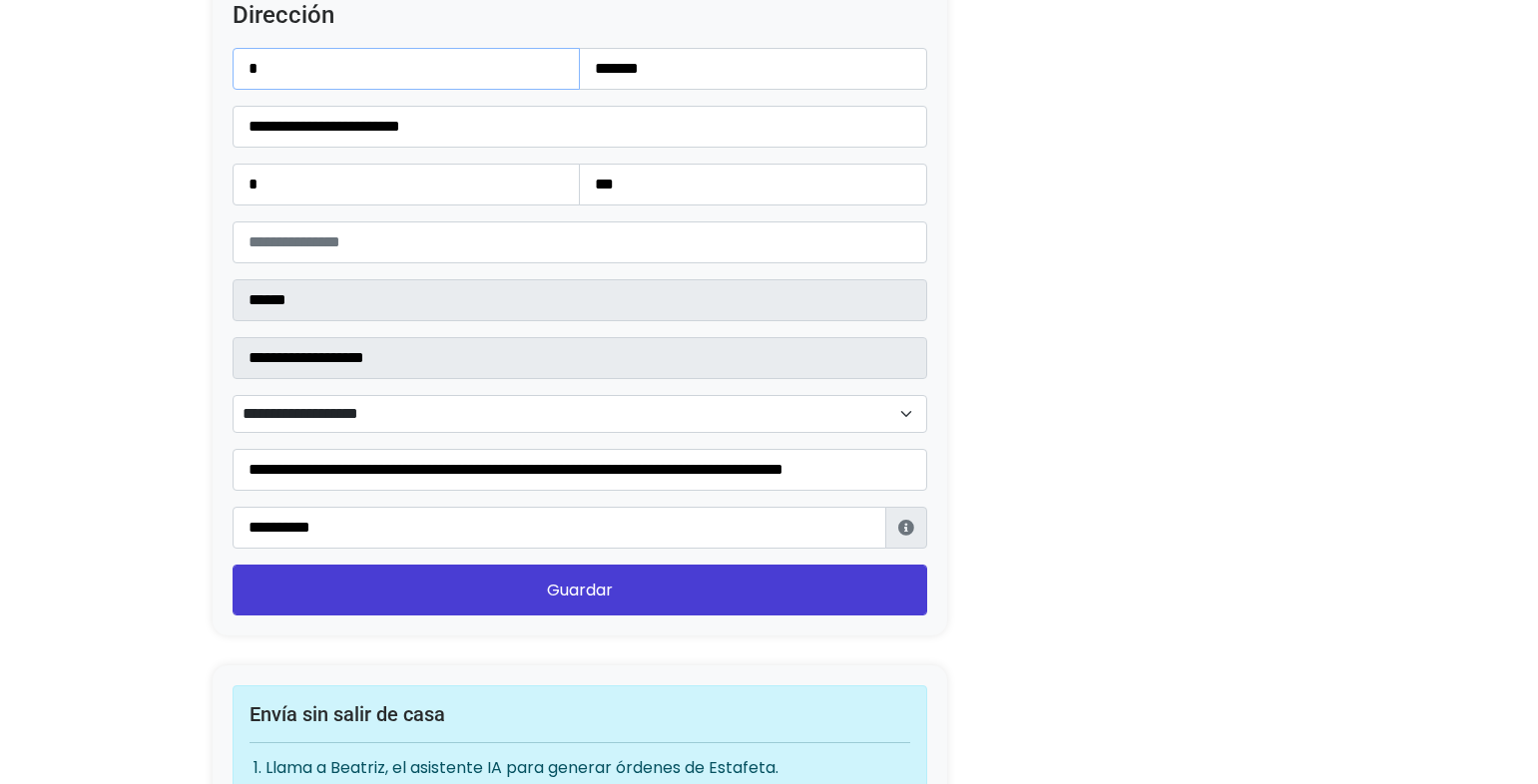 type on "******" 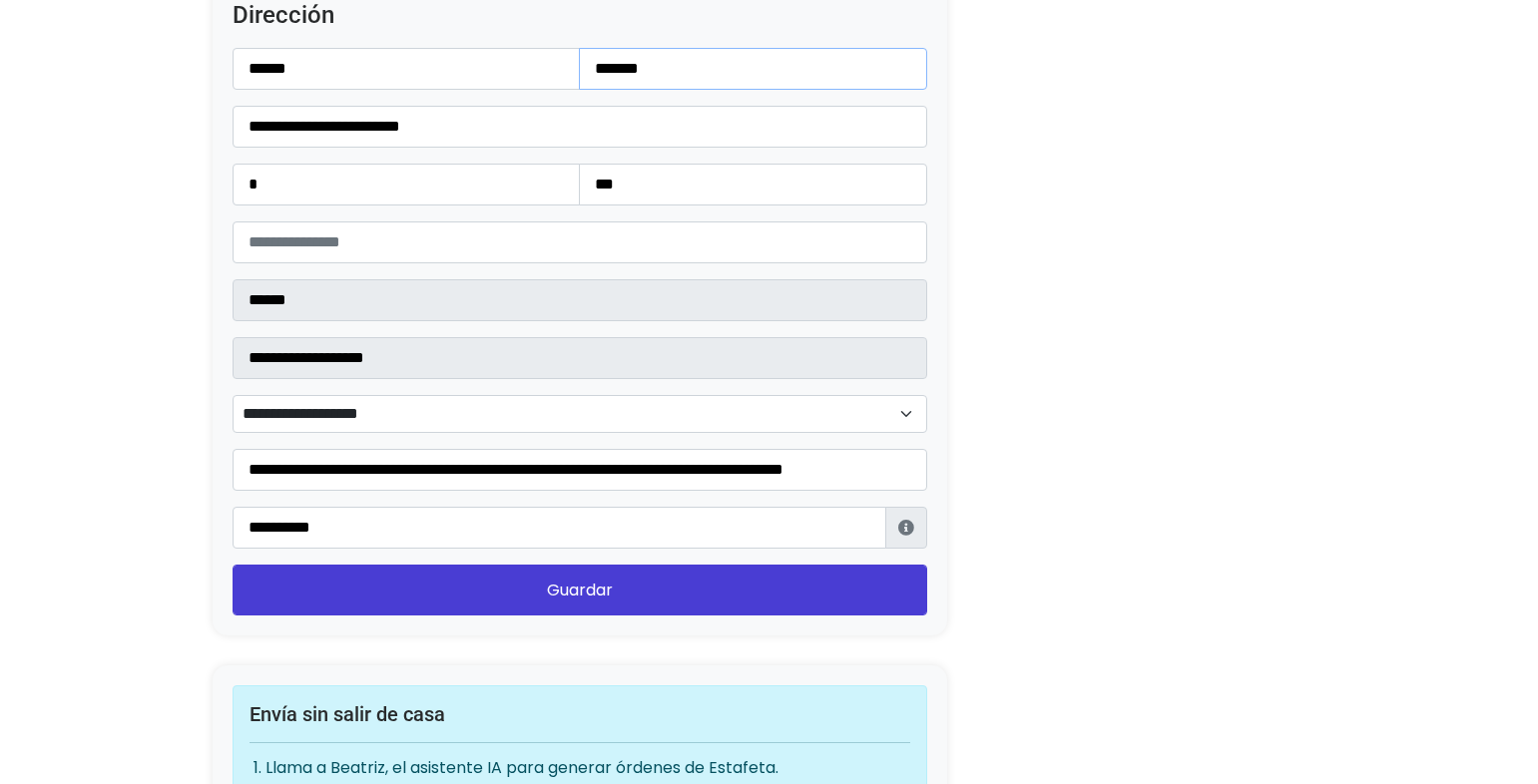 drag, startPoint x: 674, startPoint y: 78, endPoint x: 525, endPoint y: 76, distance: 149.01342 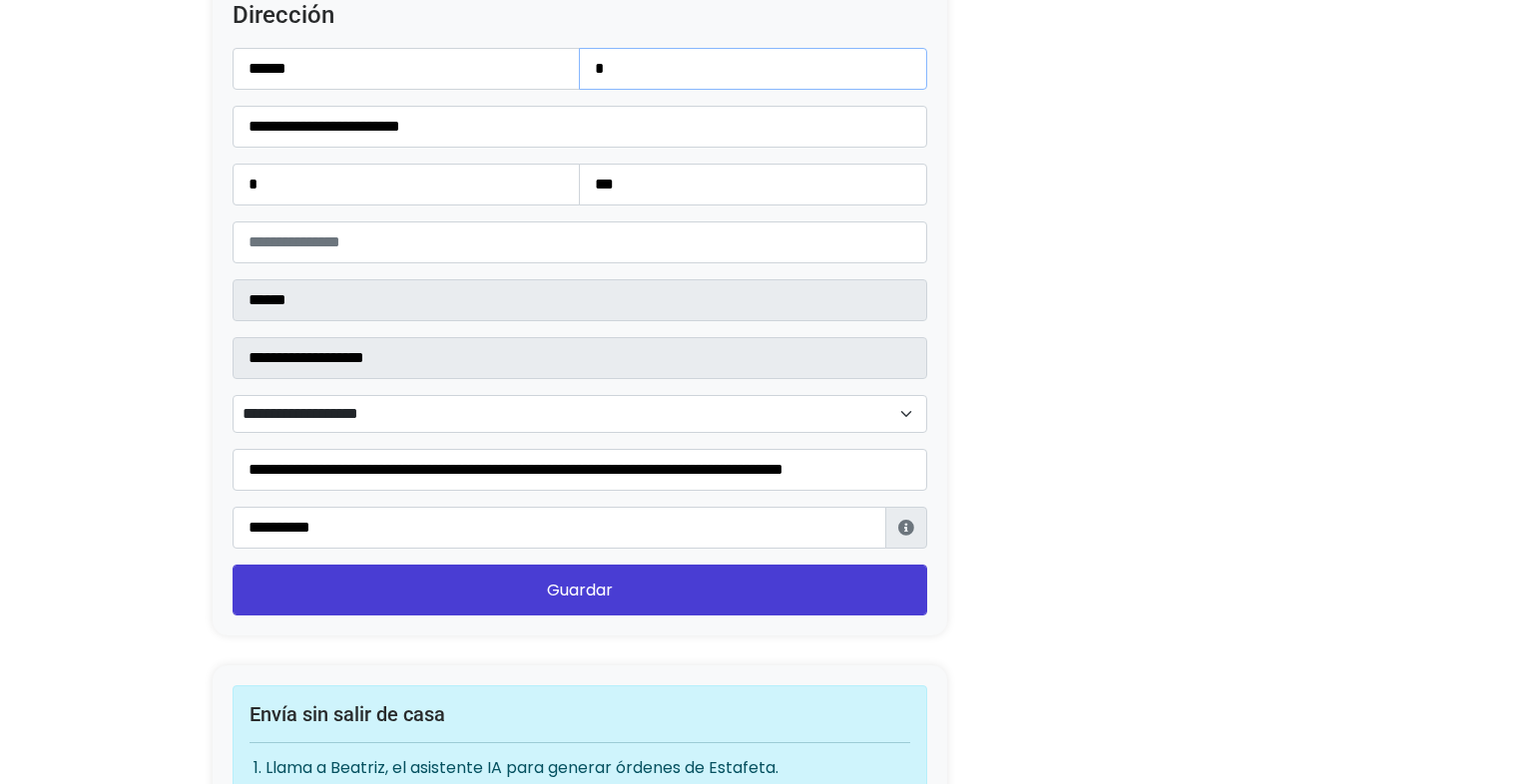 type on "******" 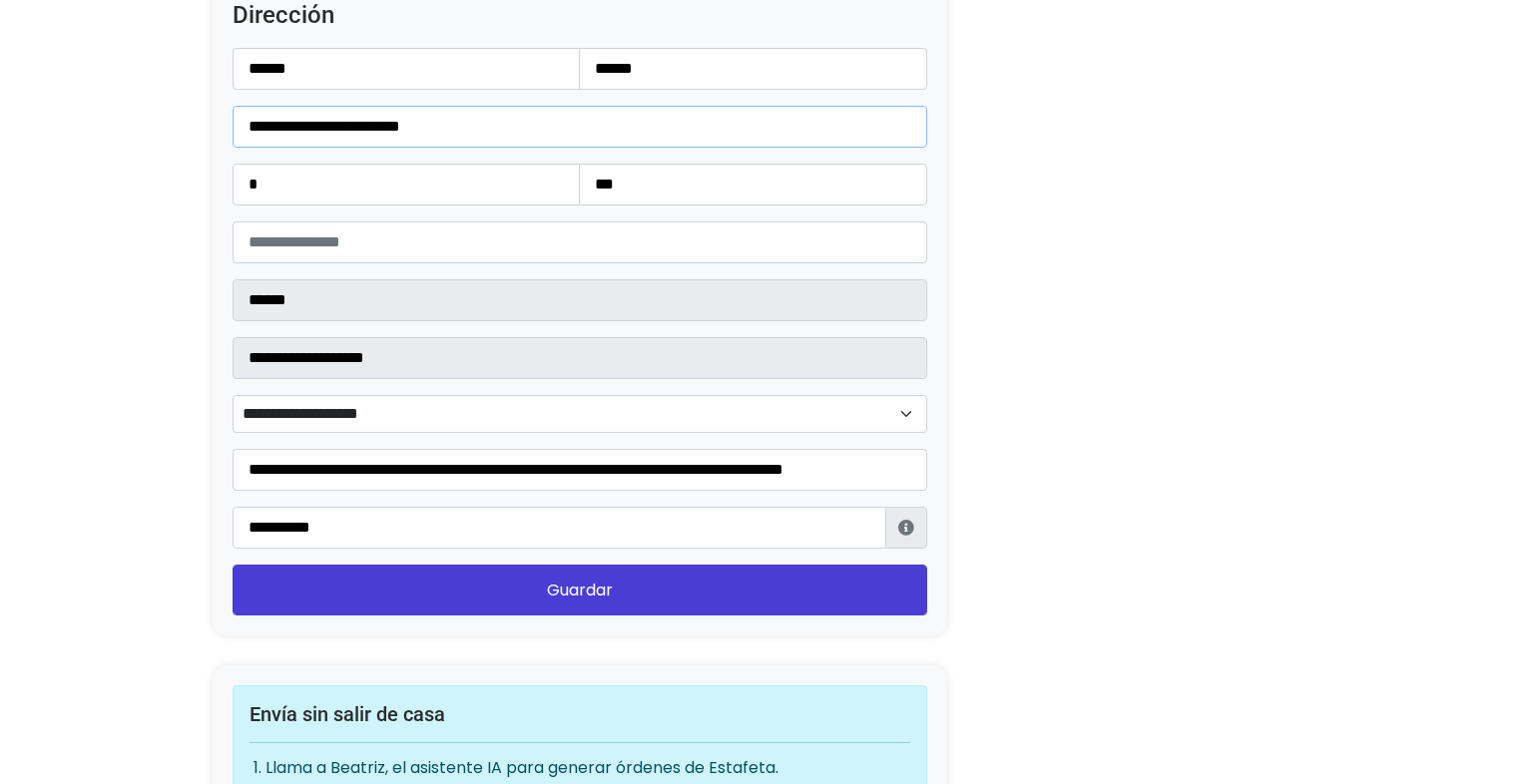 drag, startPoint x: 544, startPoint y: 110, endPoint x: 206, endPoint y: 117, distance: 338.07248 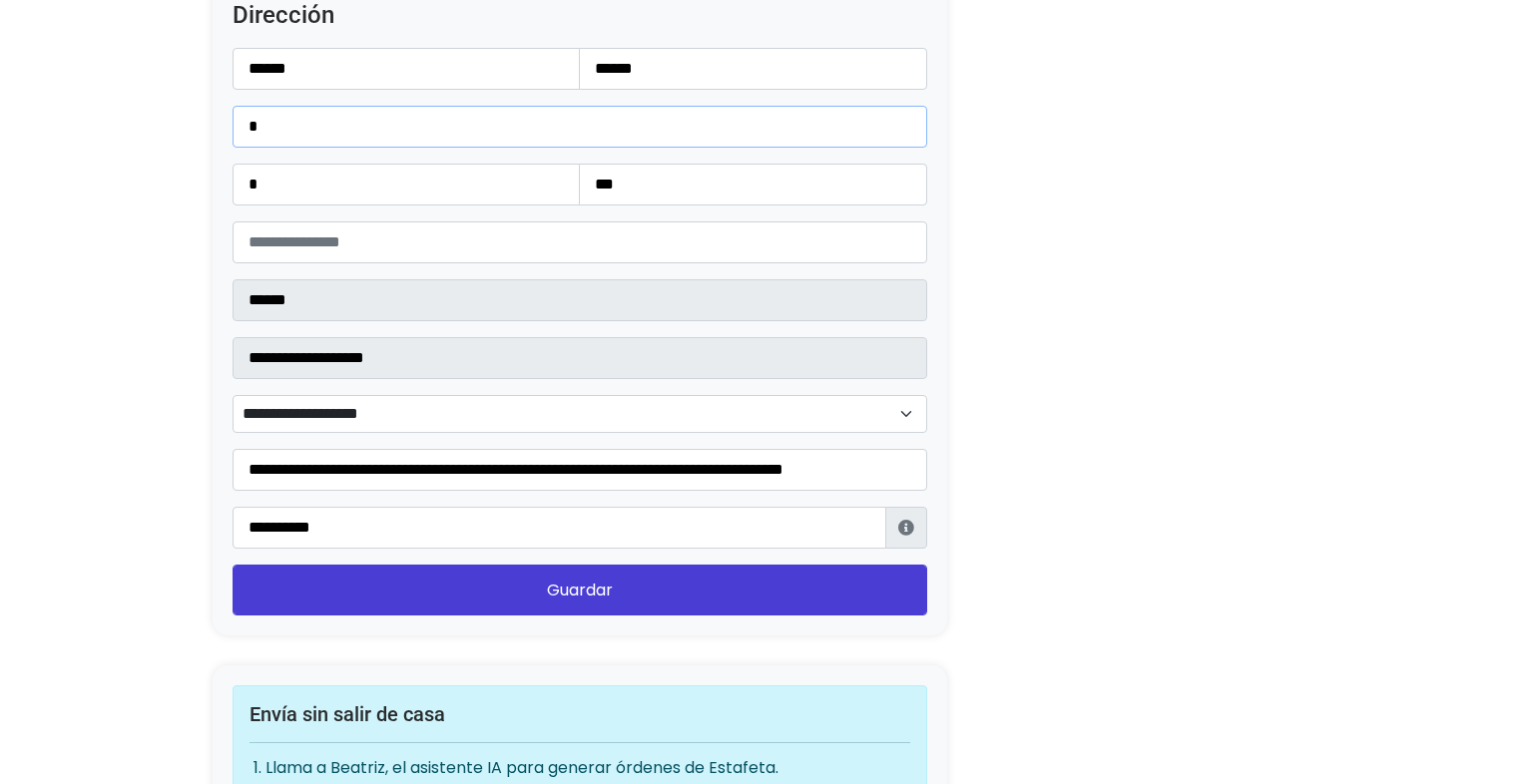type on "**********" 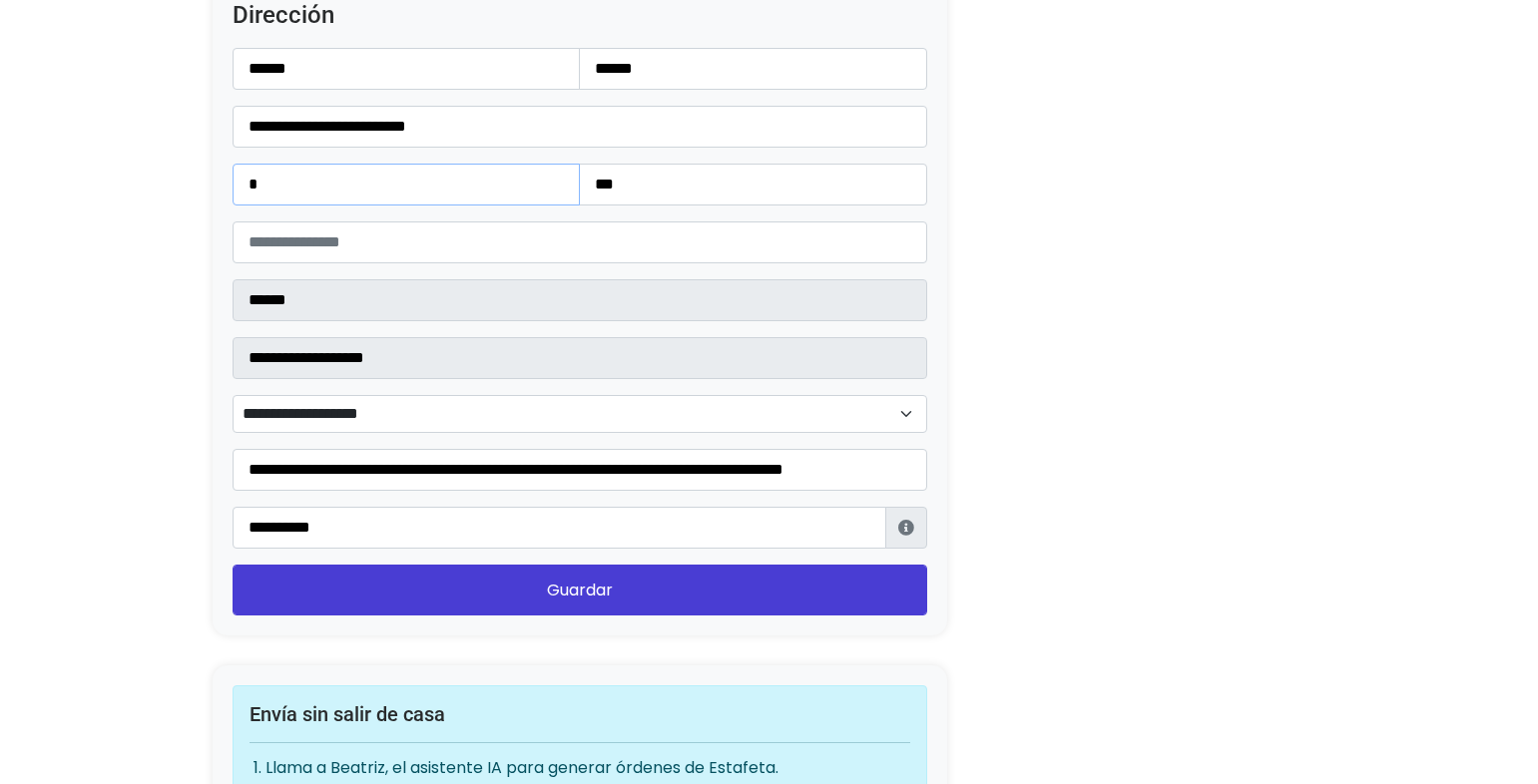 drag, startPoint x: 239, startPoint y: 174, endPoint x: 206, endPoint y: 174, distance: 33 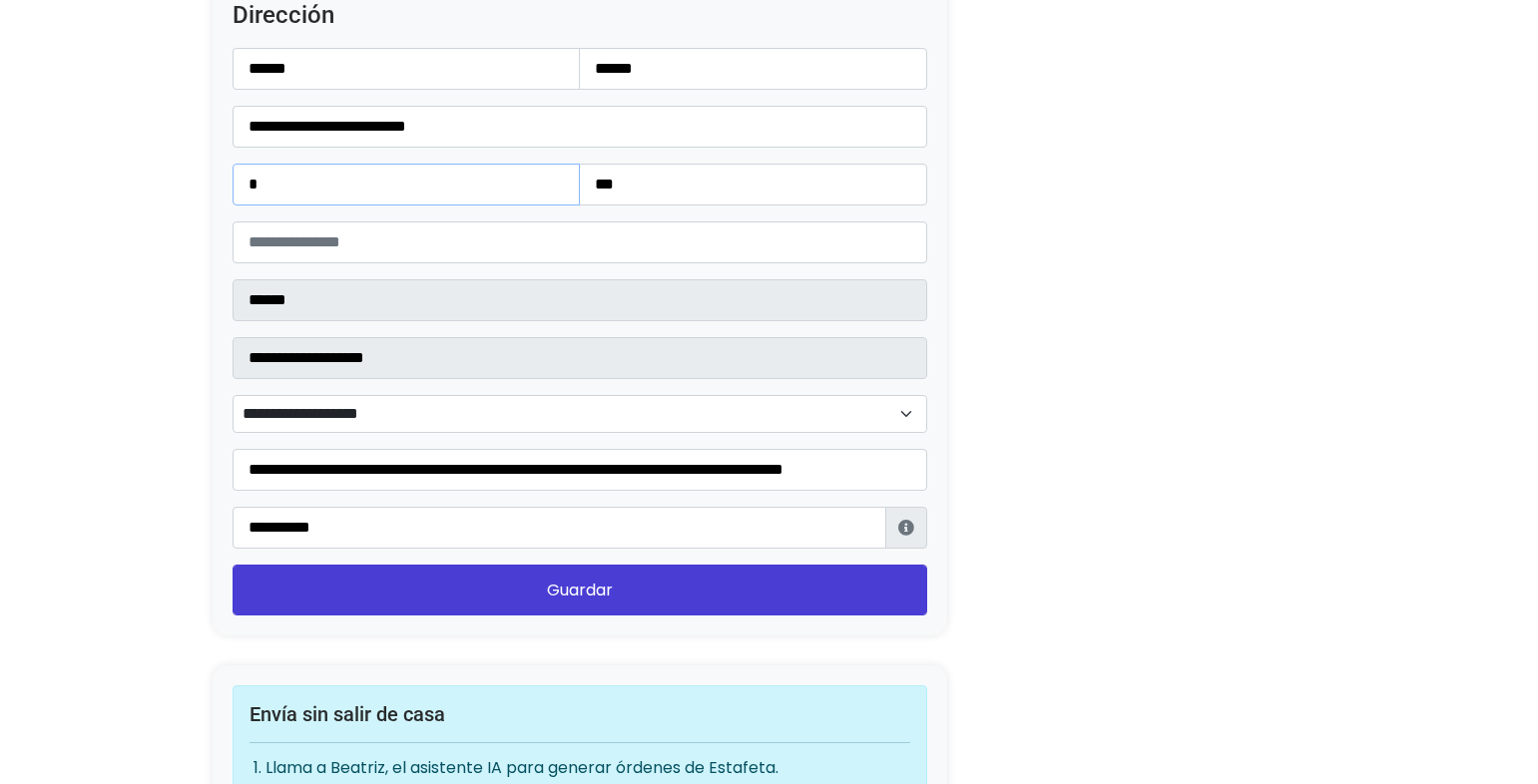 type on "**" 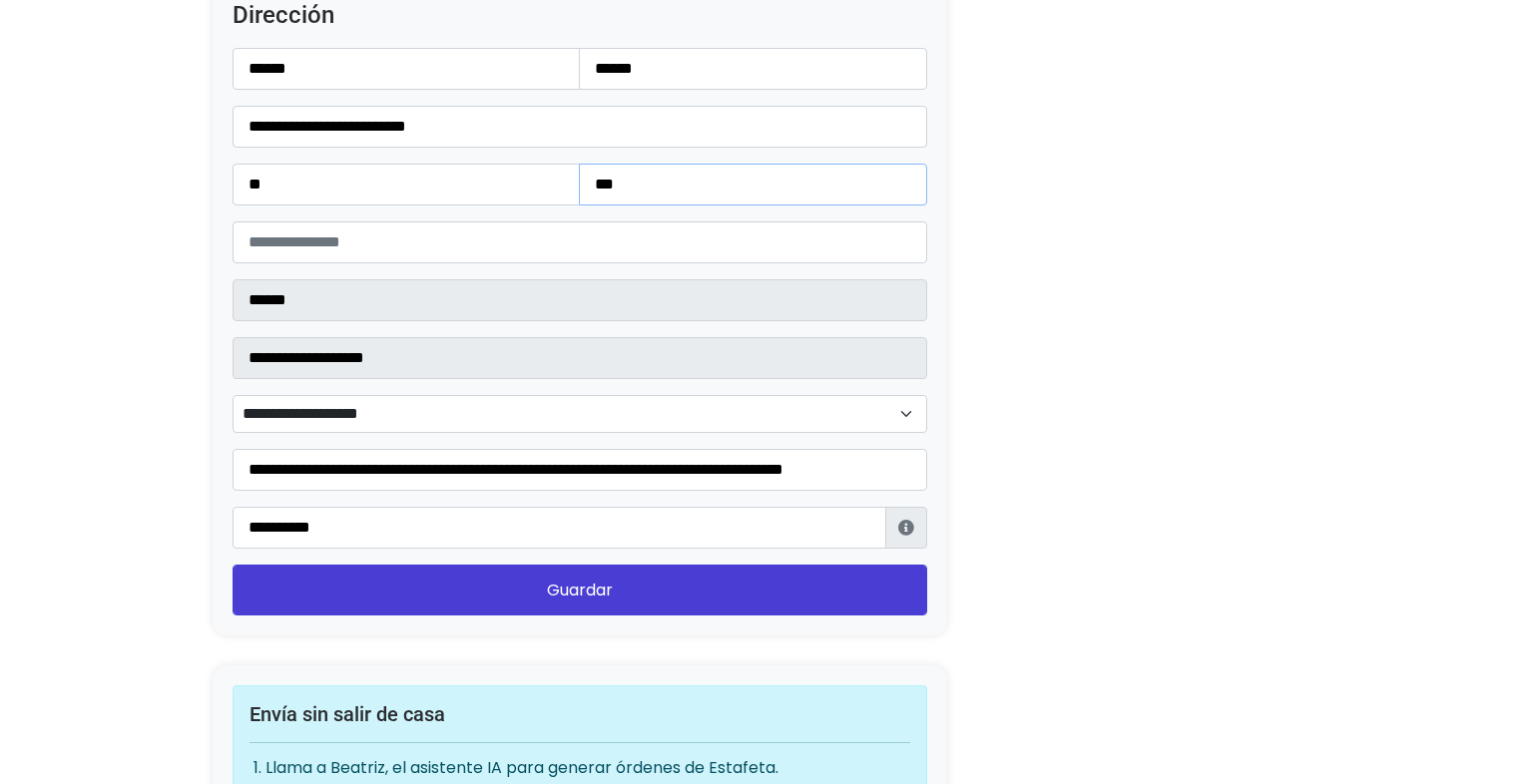 drag, startPoint x: 667, startPoint y: 174, endPoint x: 523, endPoint y: 180, distance: 144.12495 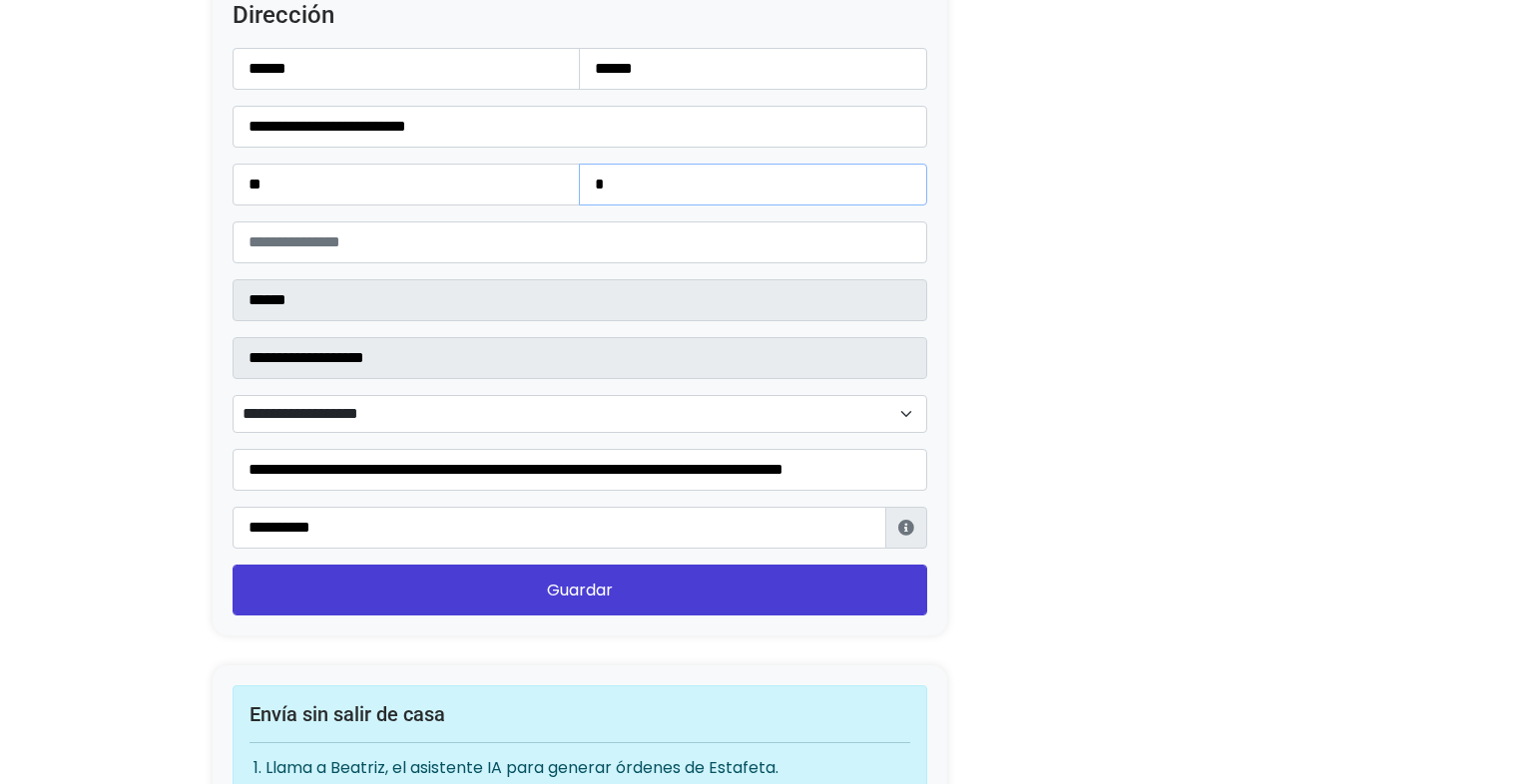 type on "*" 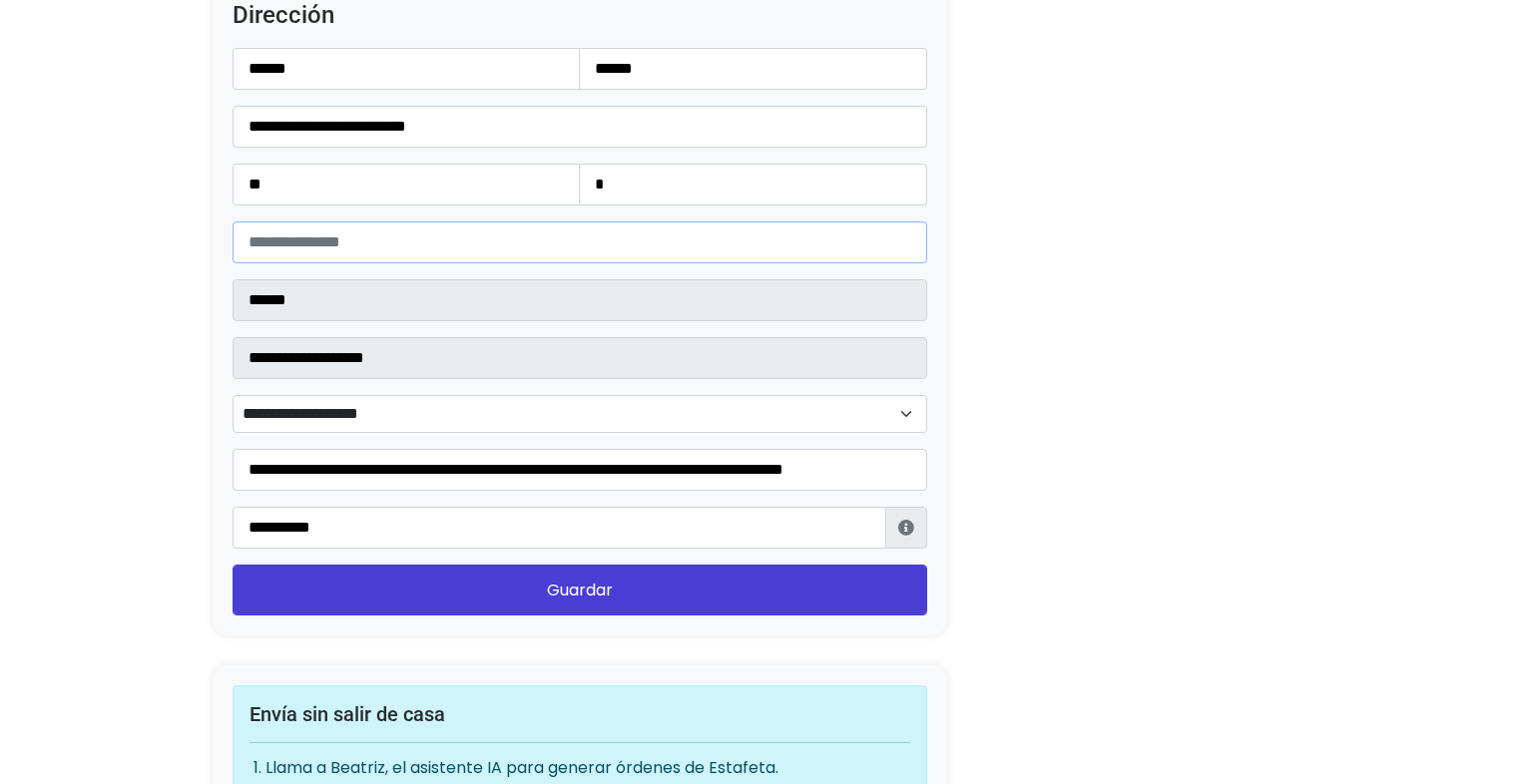 drag, startPoint x: 348, startPoint y: 239, endPoint x: 182, endPoint y: 232, distance: 166.14752 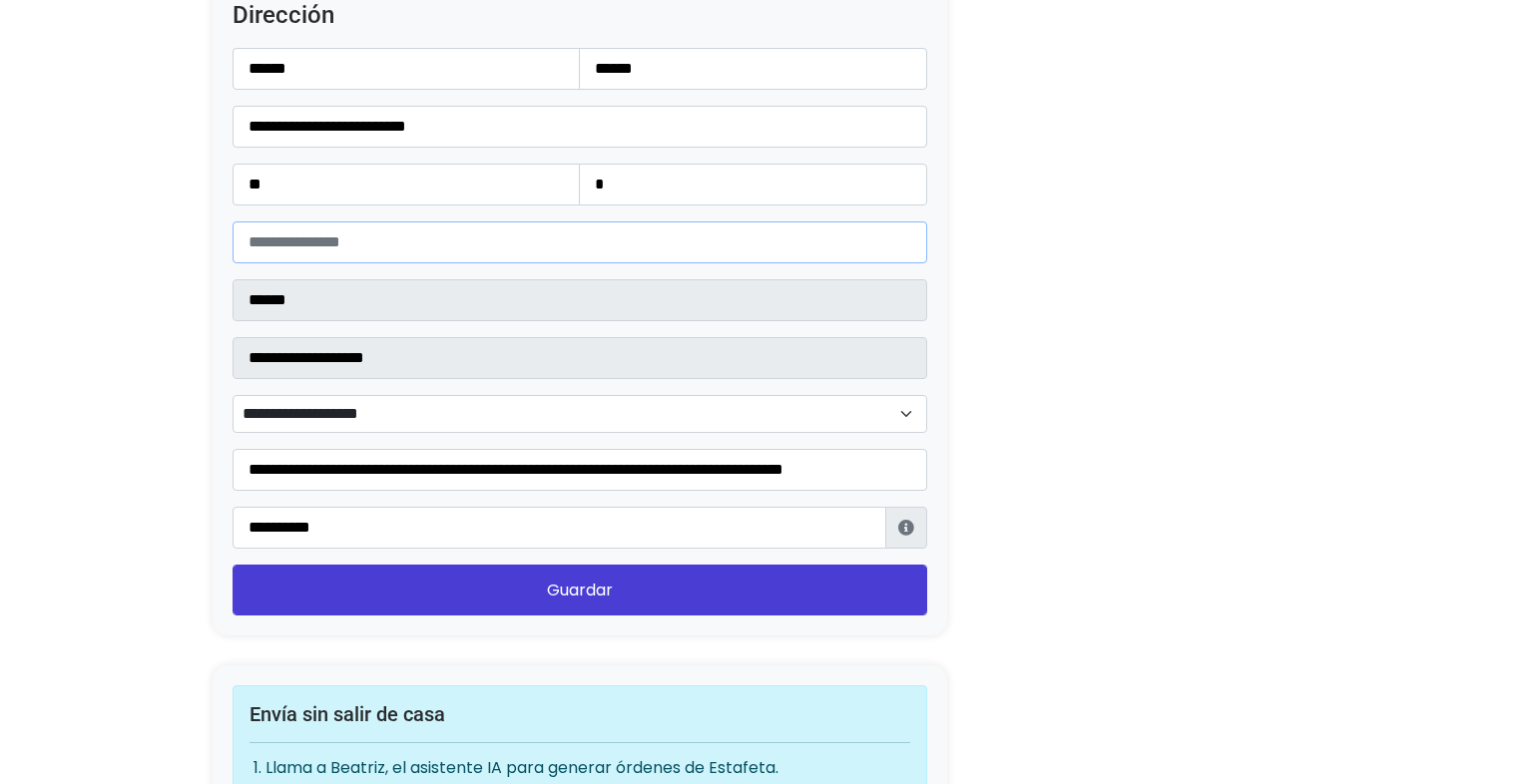 type on "*****" 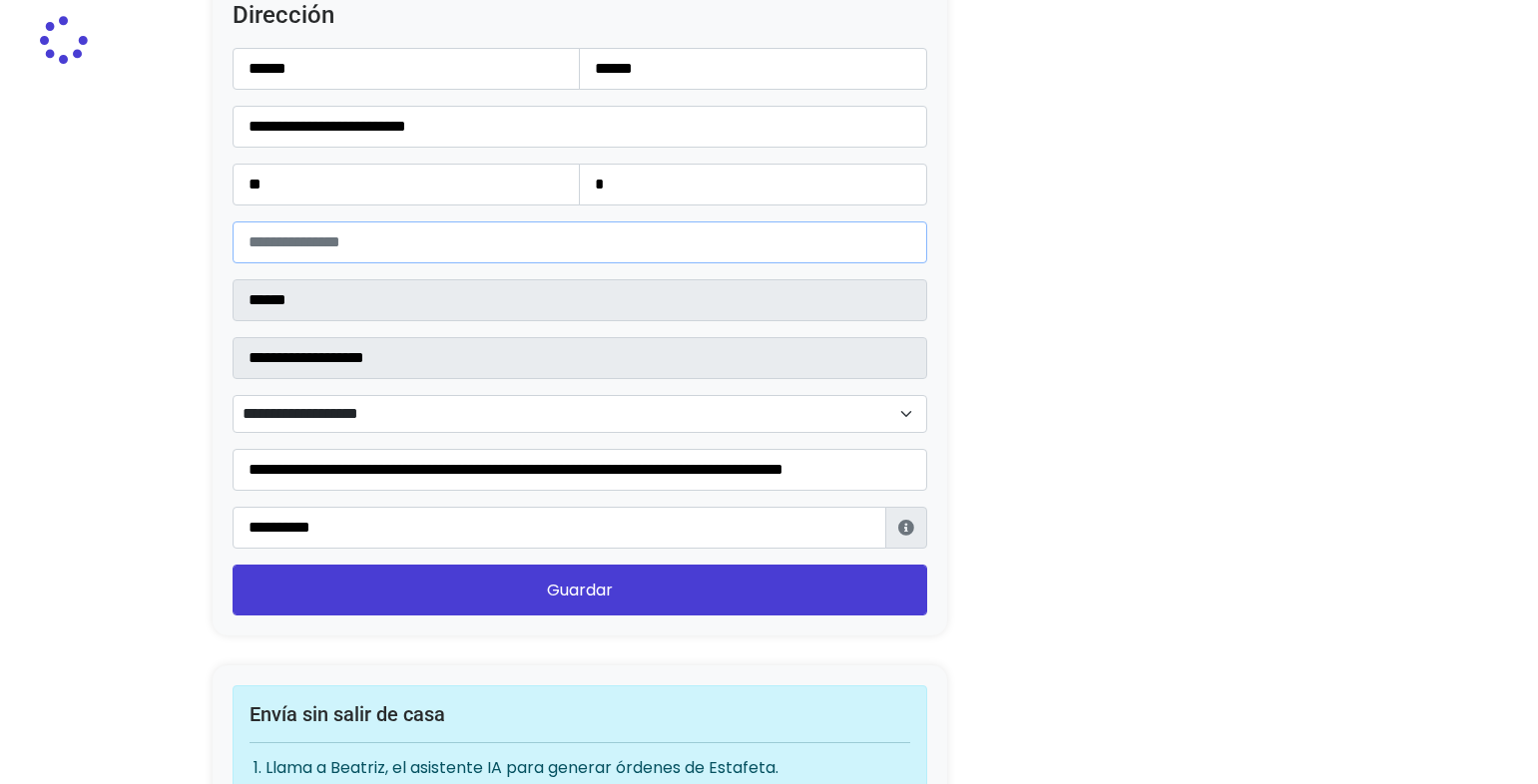 type on "*******" 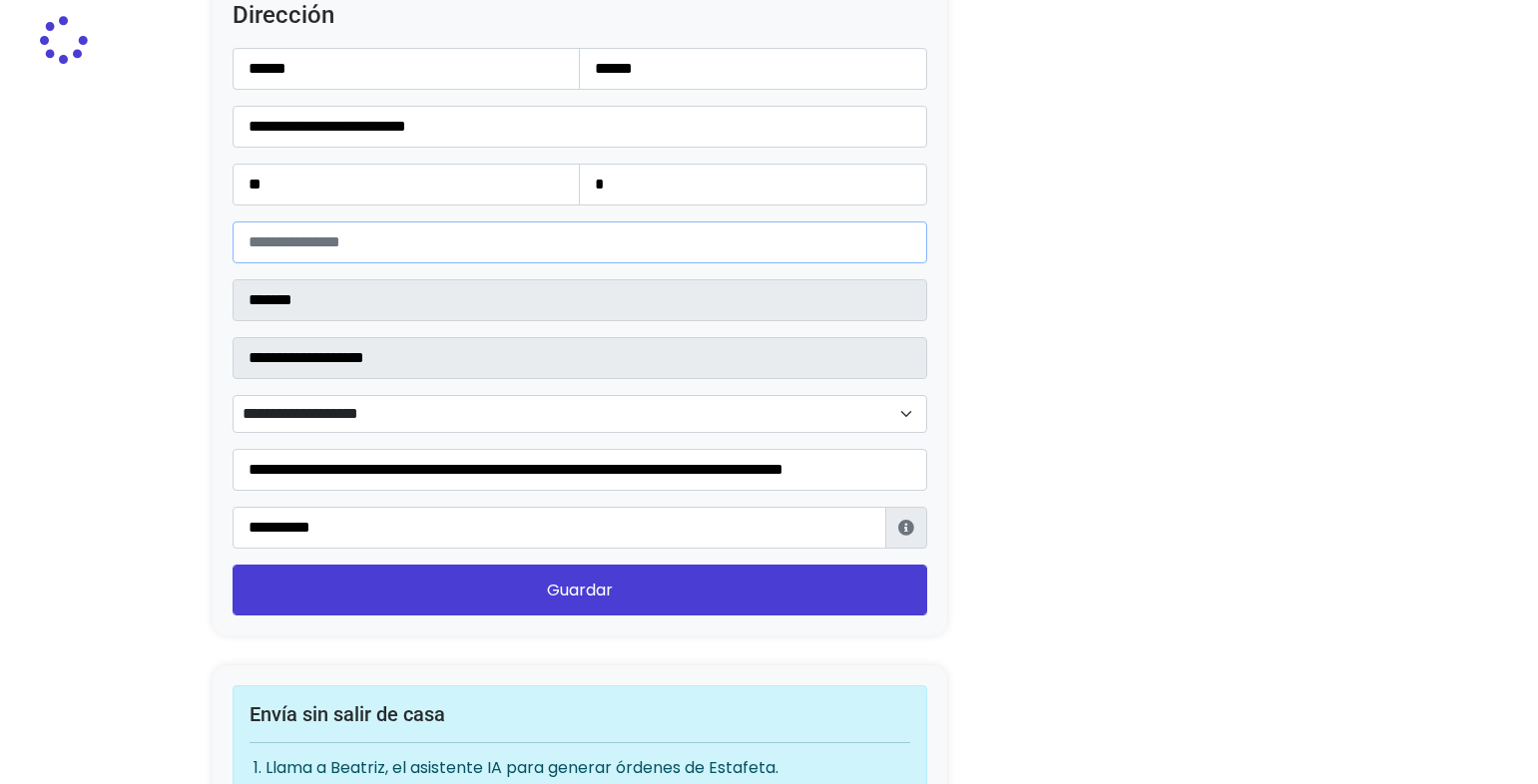 select 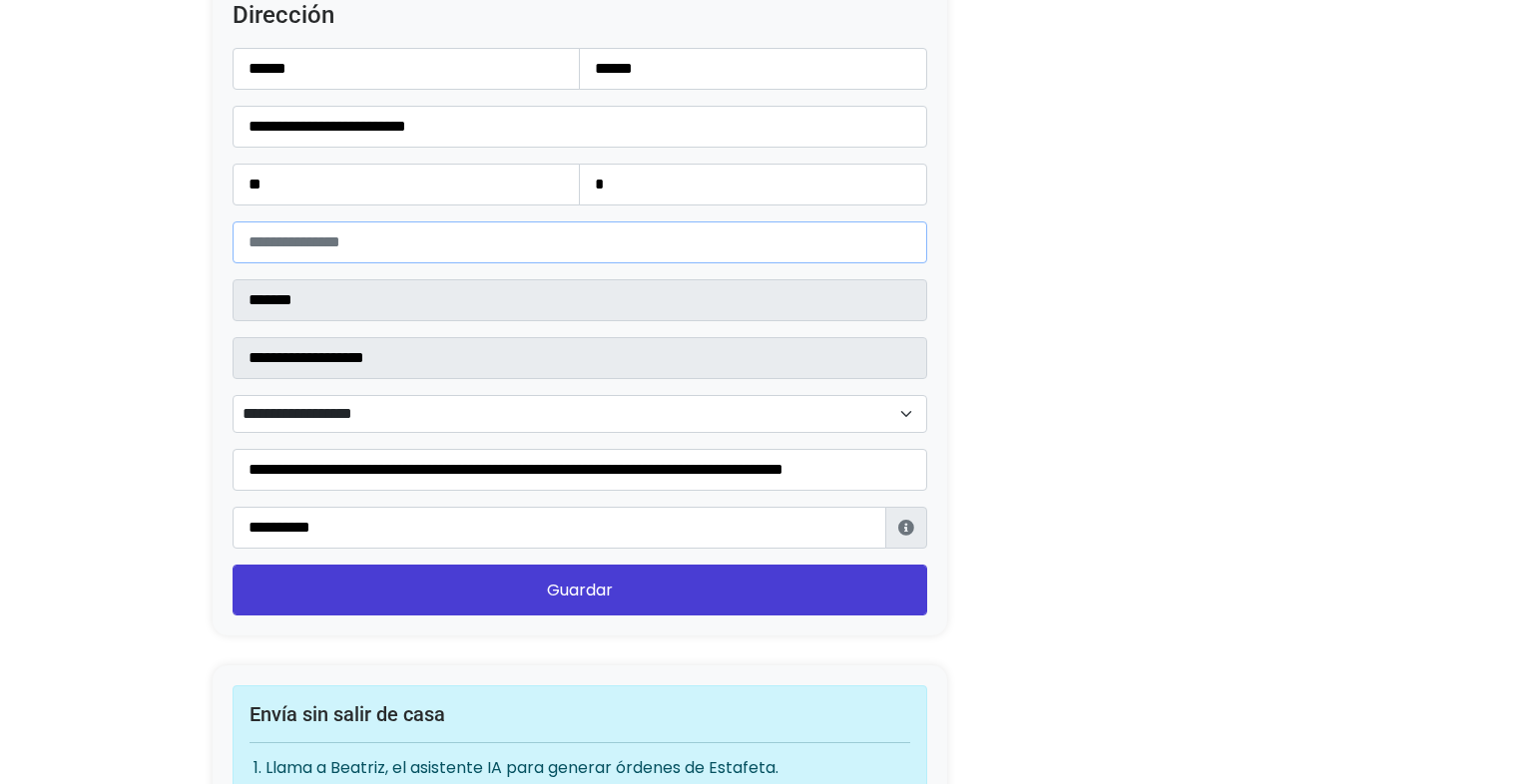 type on "*****" 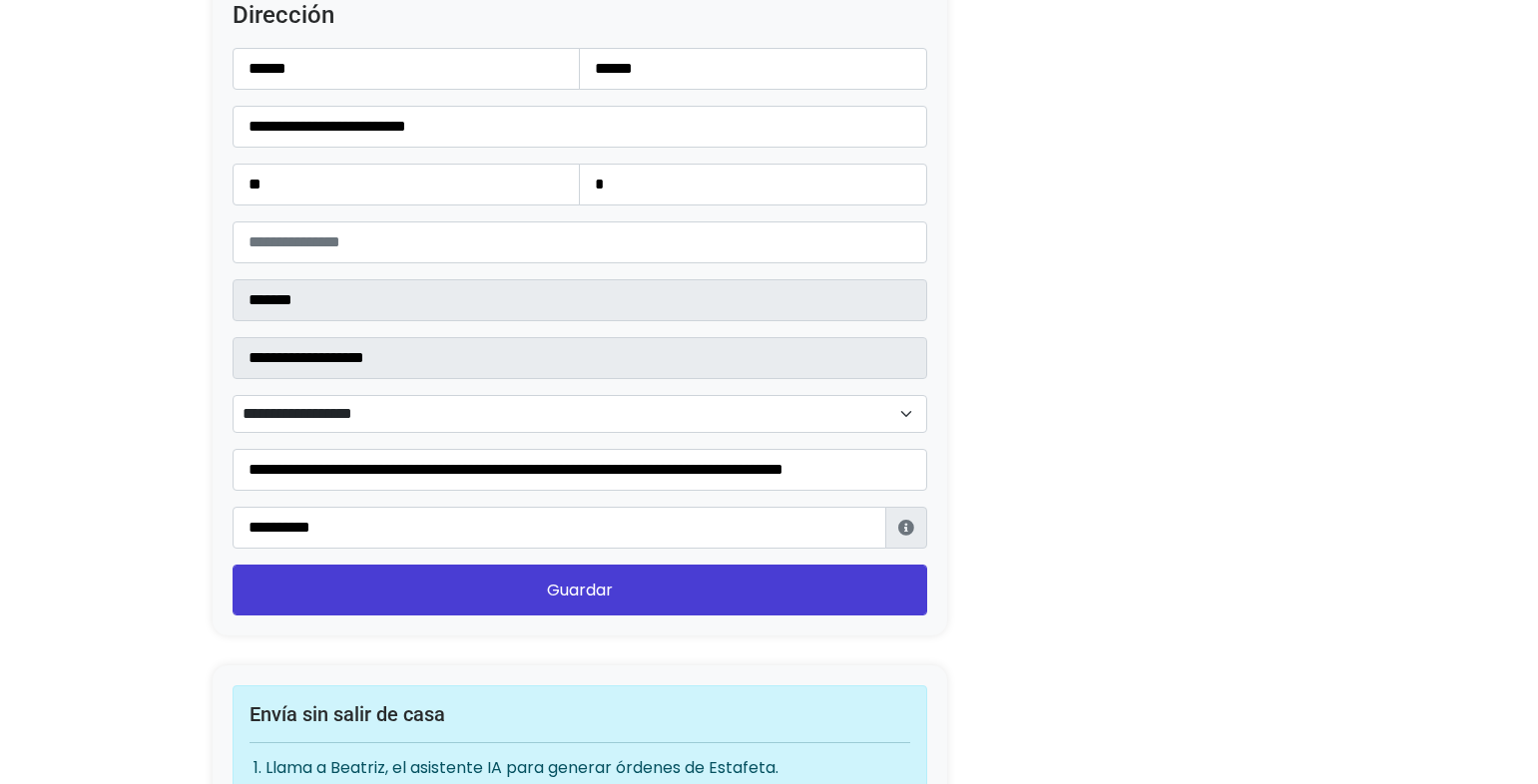 click on "**********" at bounding box center (580, 414) 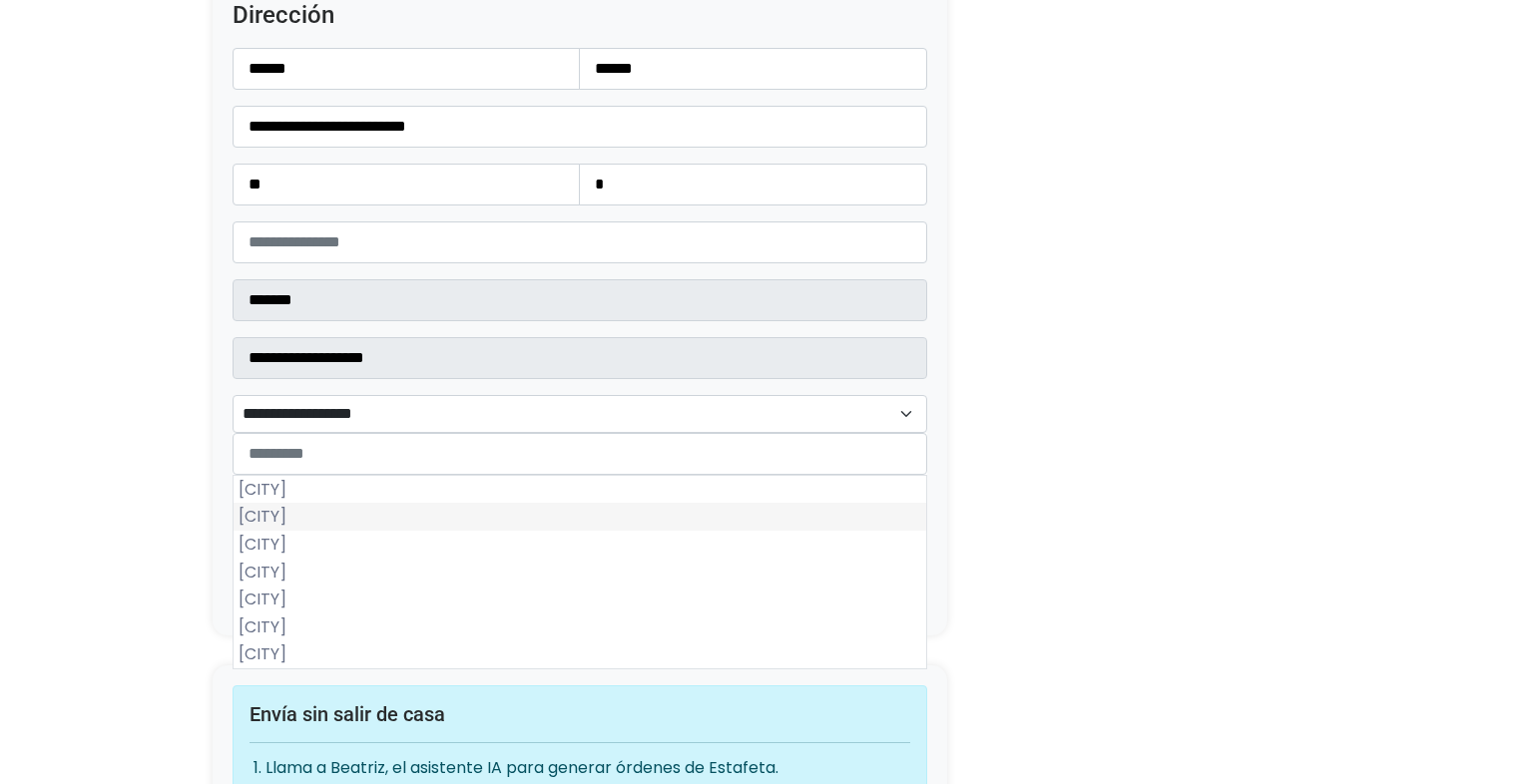 click on "El Magisterio" at bounding box center (580, 517) 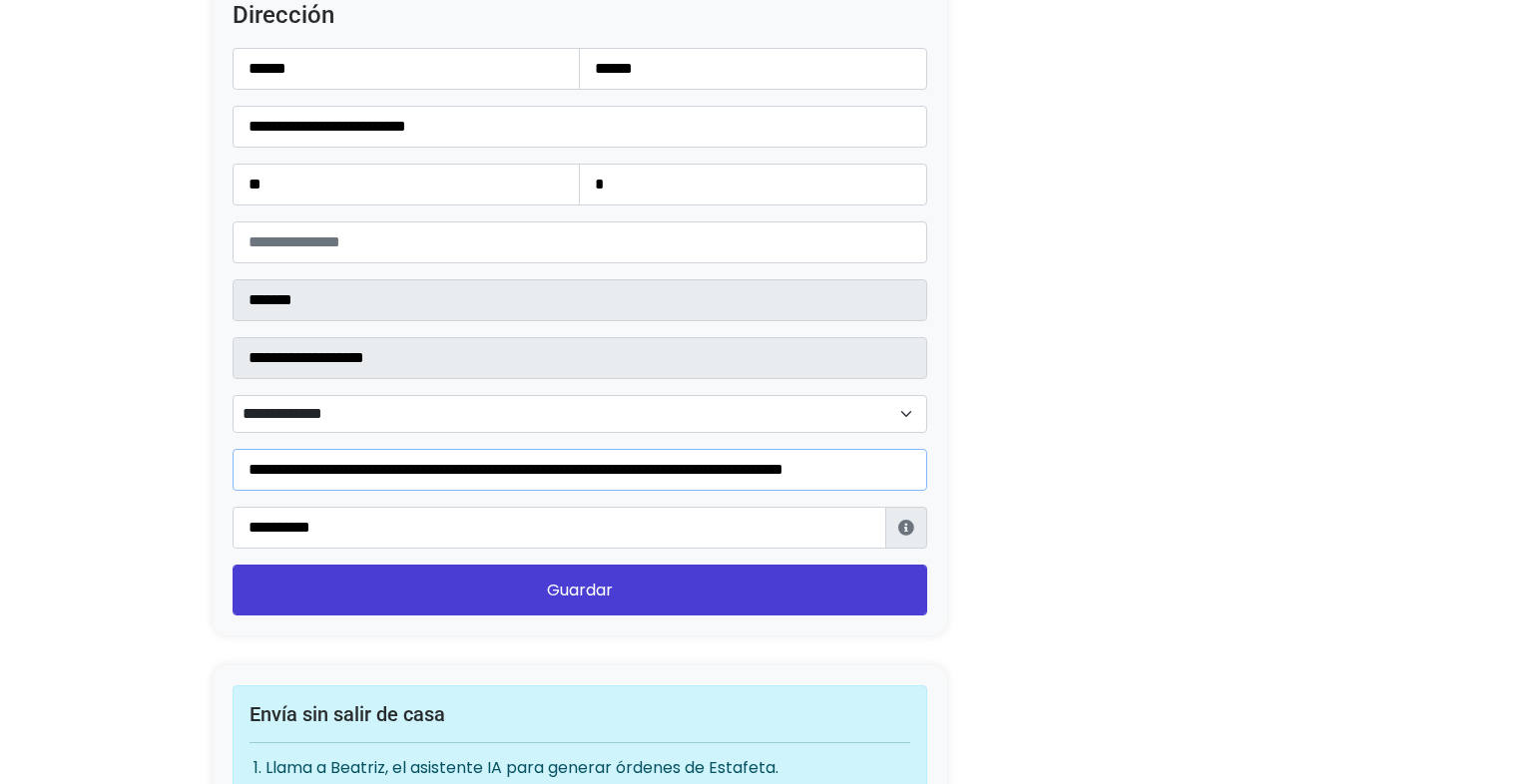 scroll, scrollTop: 0, scrollLeft: 65, axis: horizontal 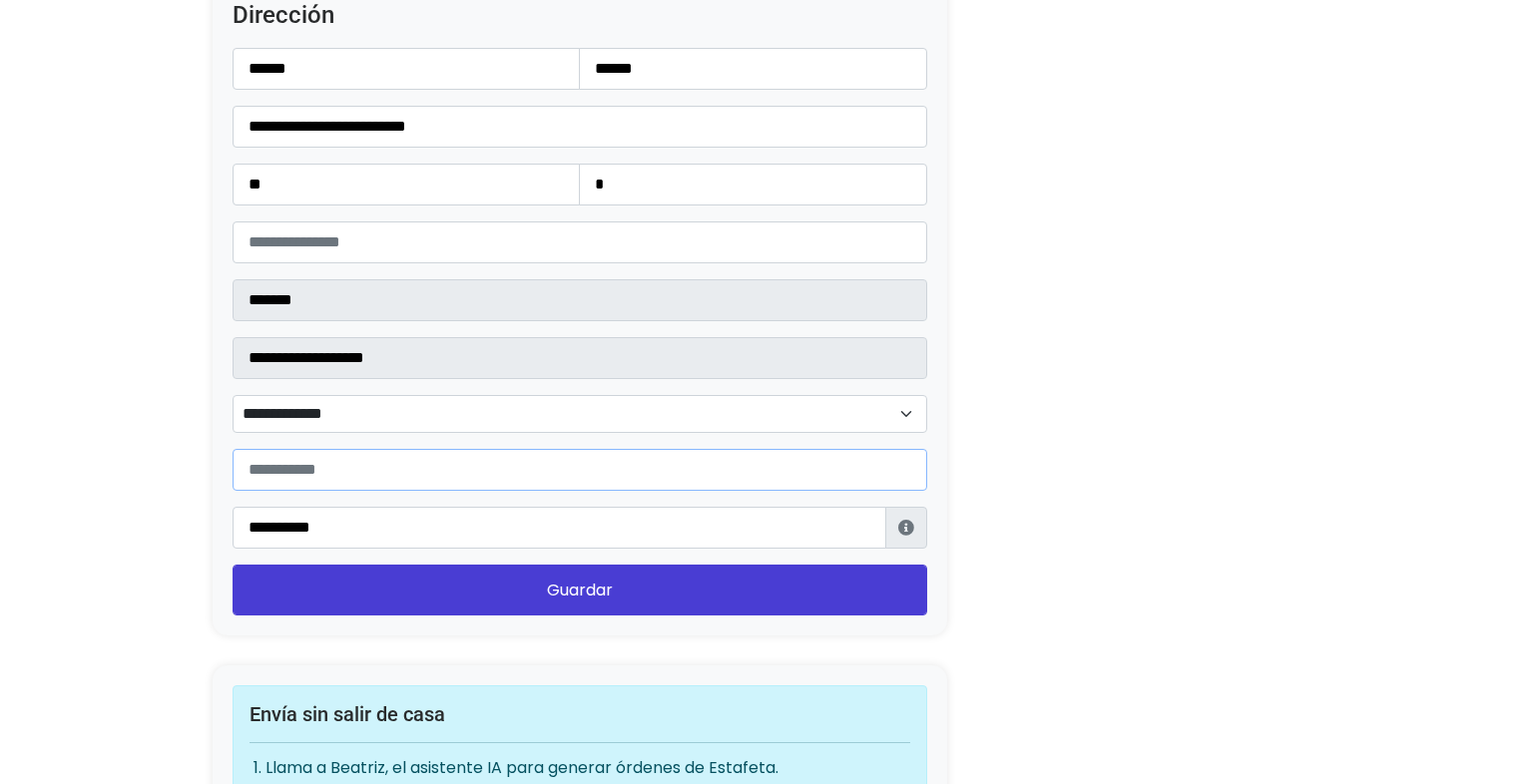 click at bounding box center [580, 470] 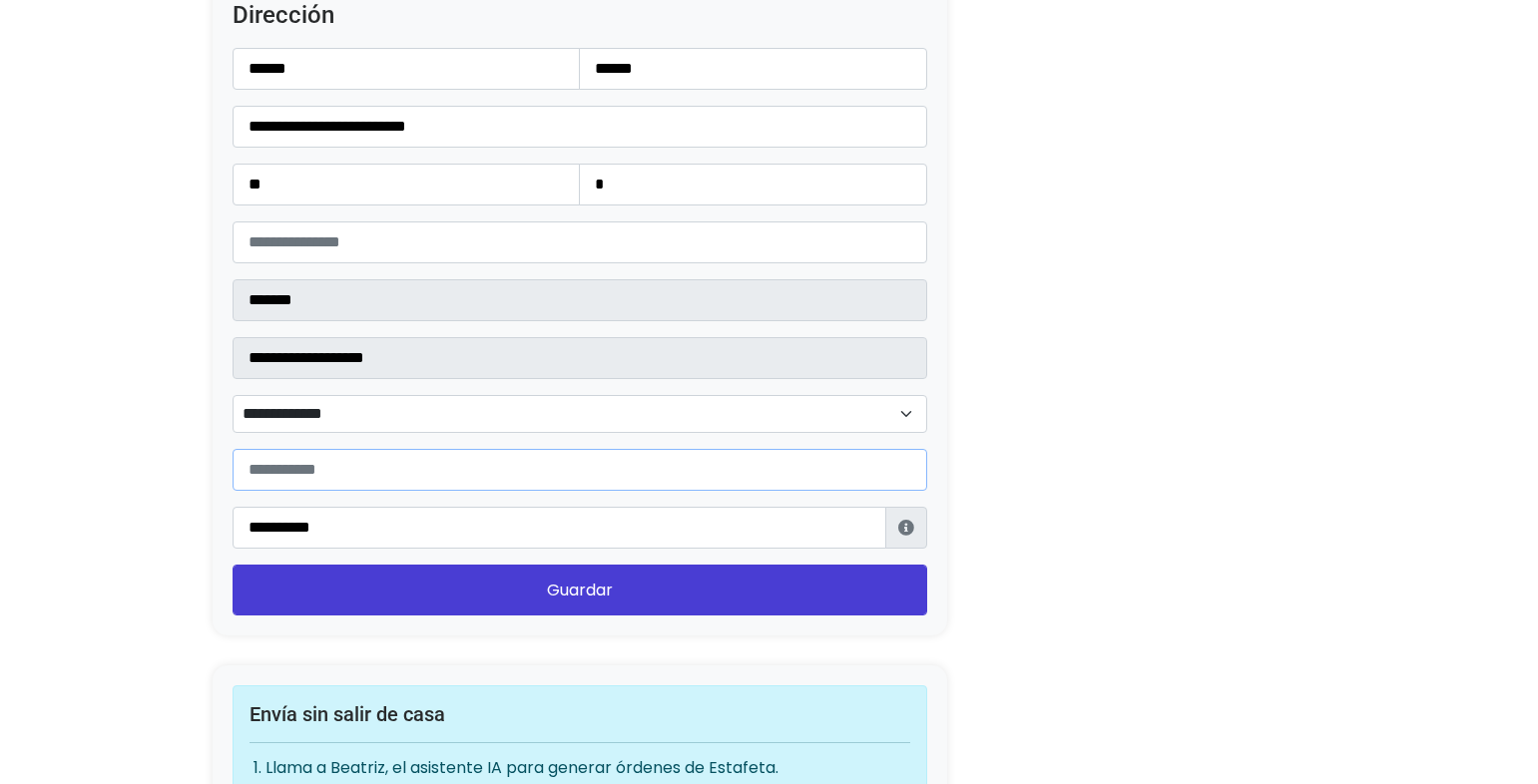 type on "**********" 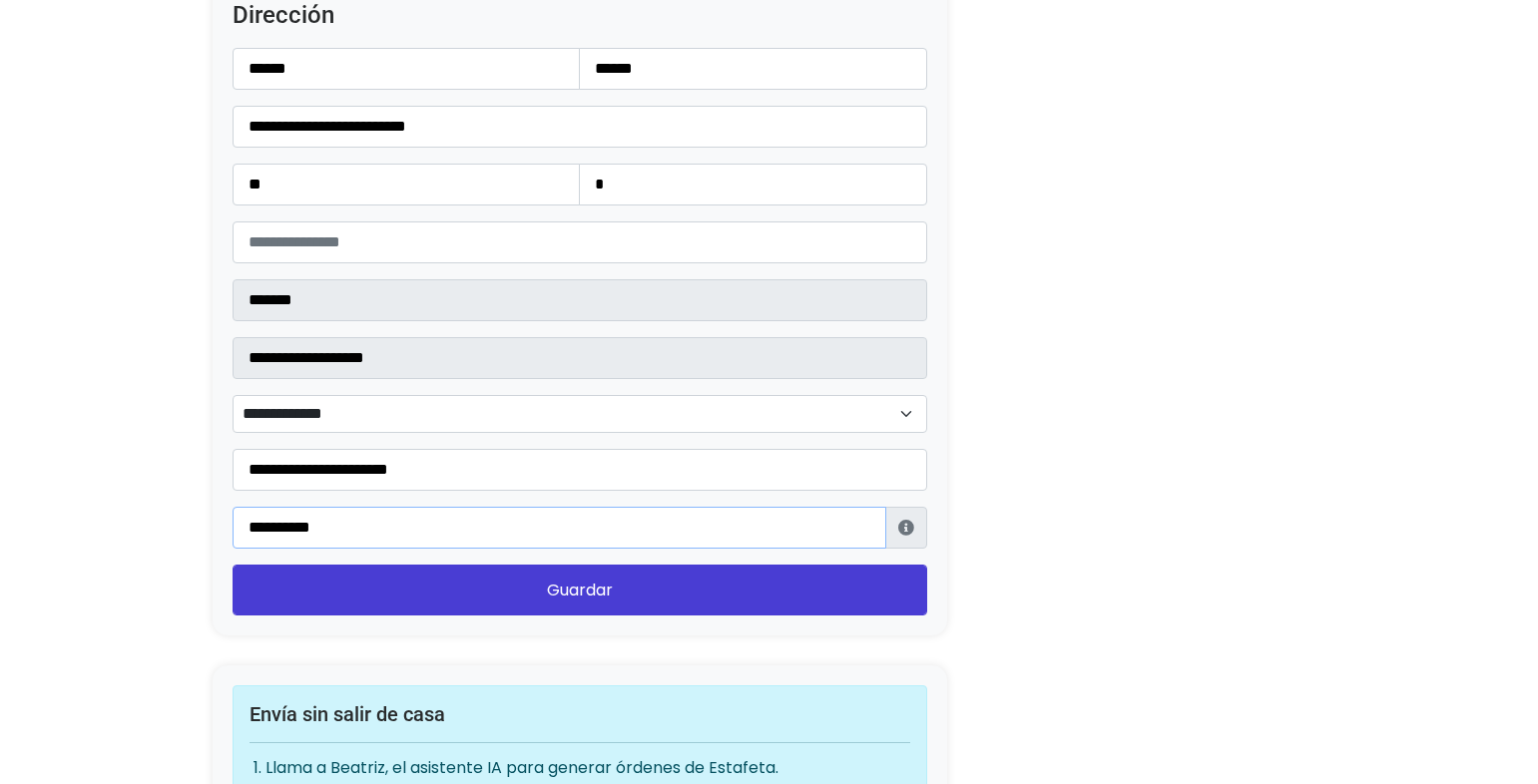 drag, startPoint x: 383, startPoint y: 532, endPoint x: 192, endPoint y: 527, distance: 191.0654 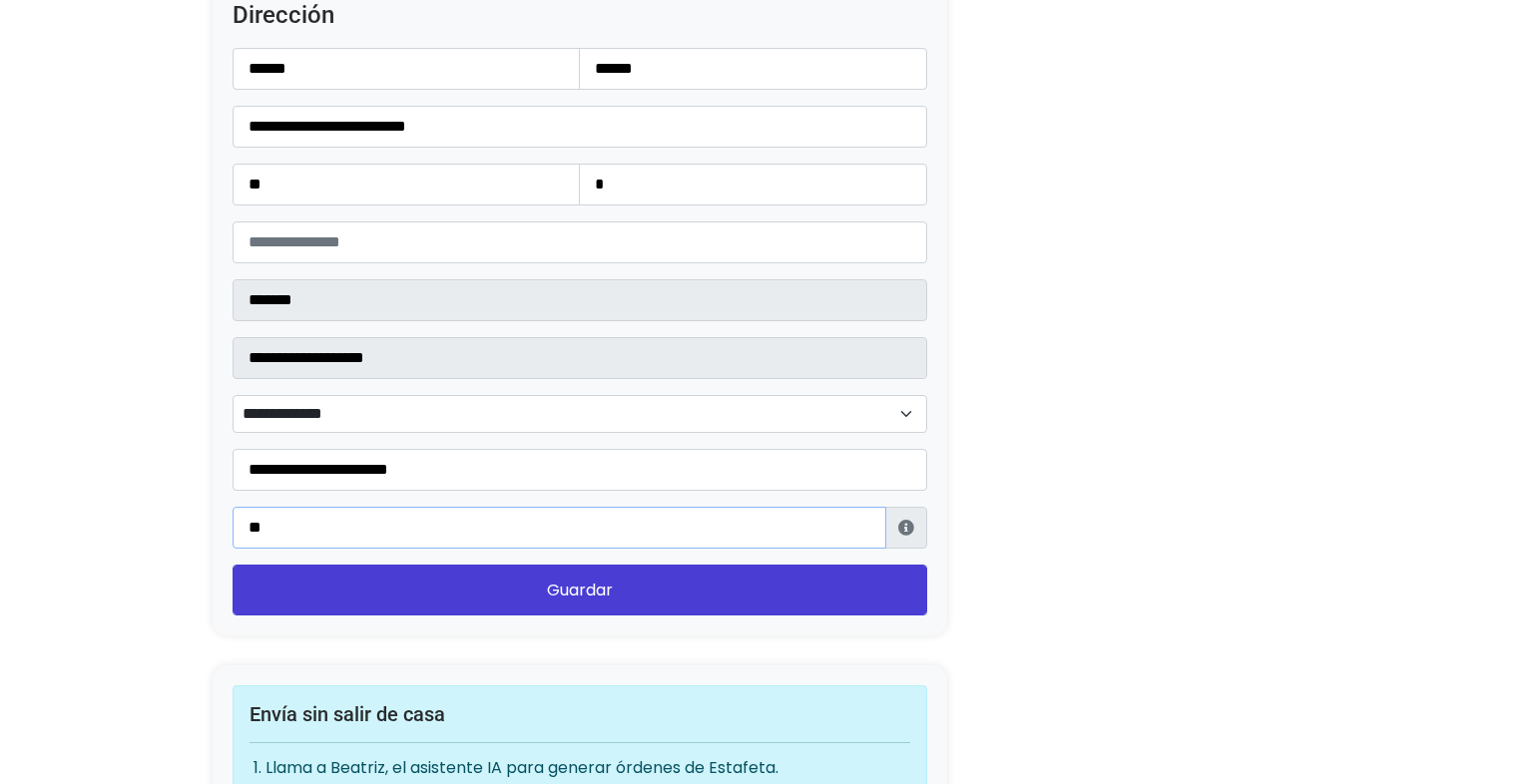 type on "**********" 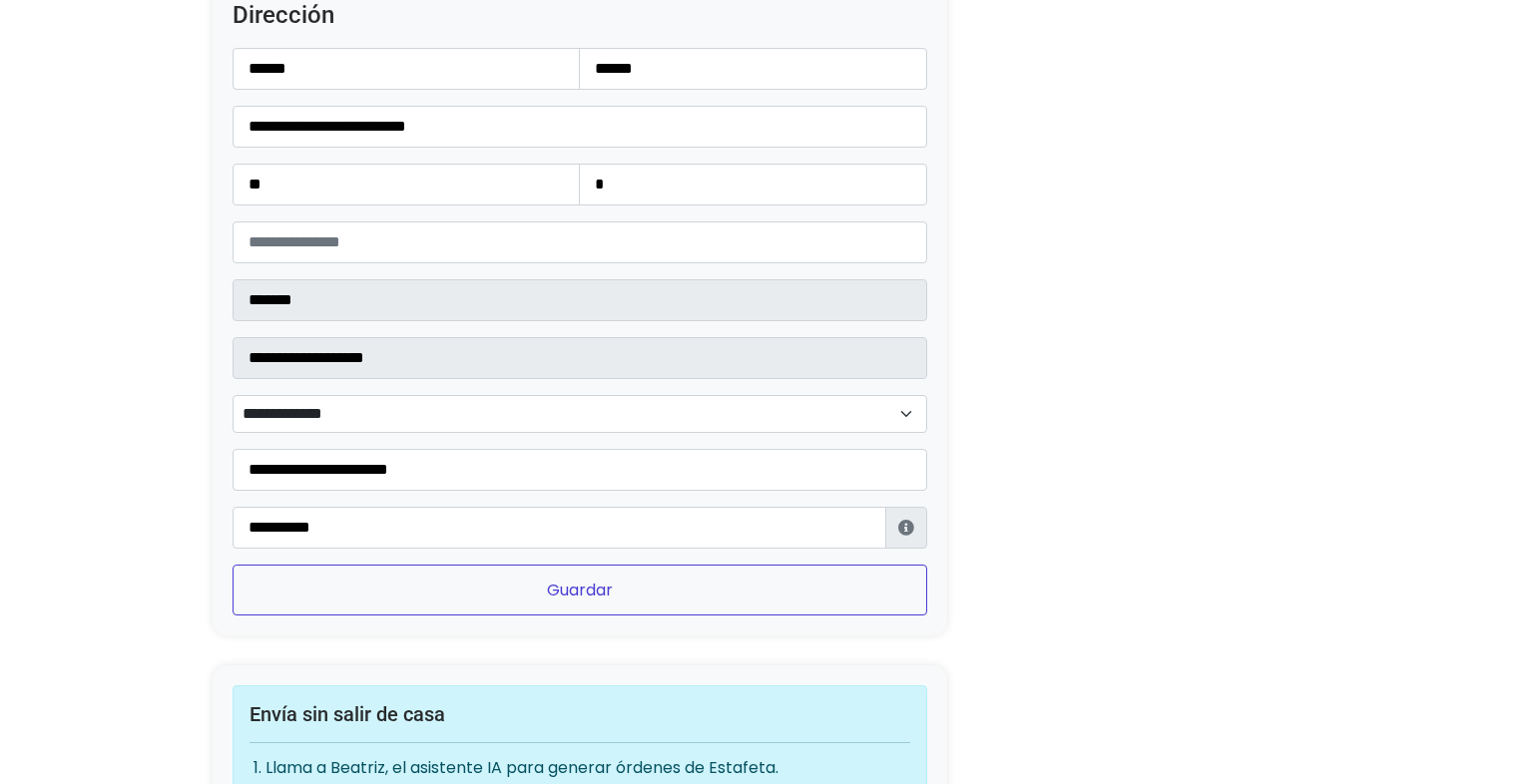 click on "Guardar" at bounding box center [580, 589] 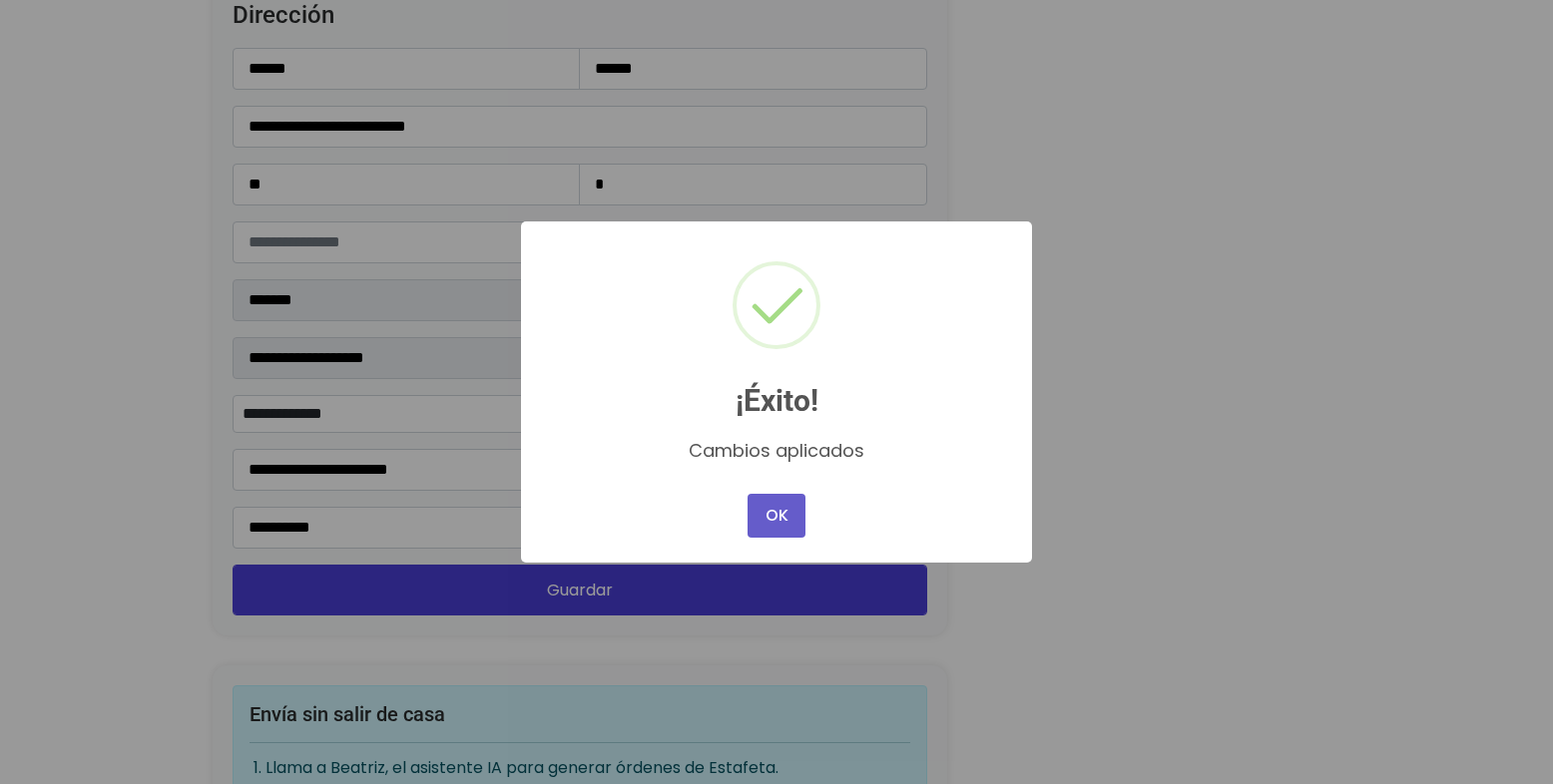 click on "OK" at bounding box center [776, 516] 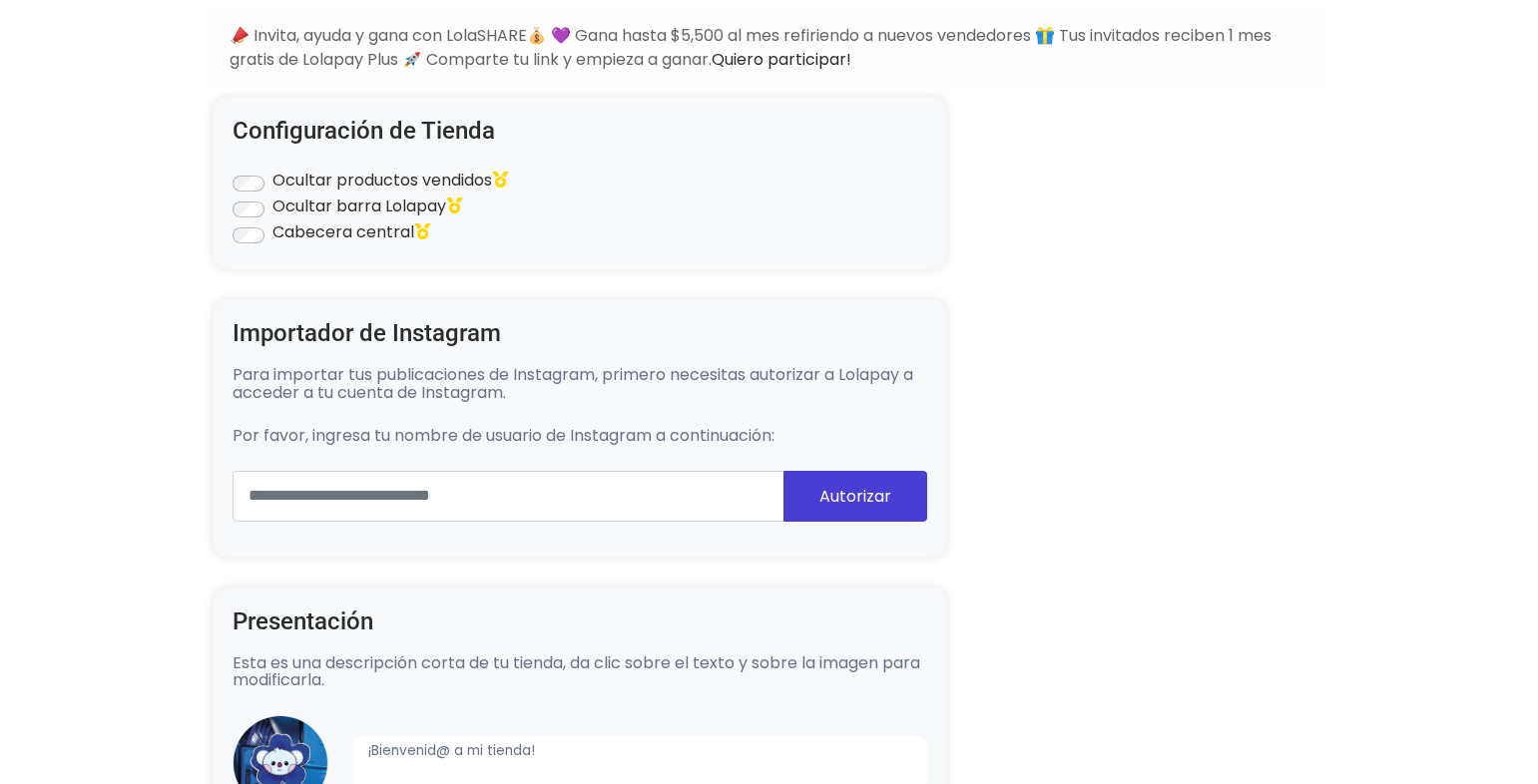 scroll, scrollTop: 0, scrollLeft: 0, axis: both 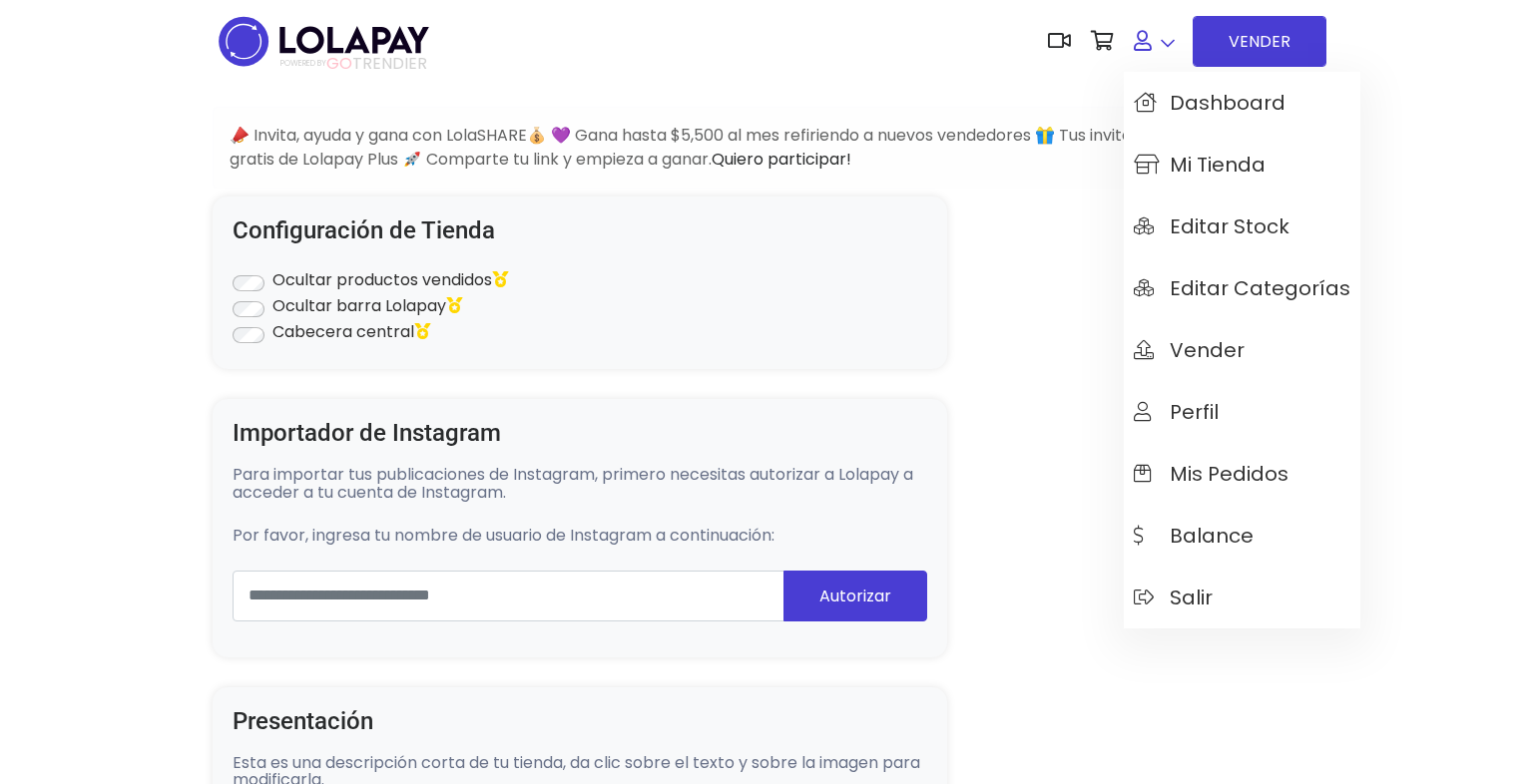 click at bounding box center [1154, 41] 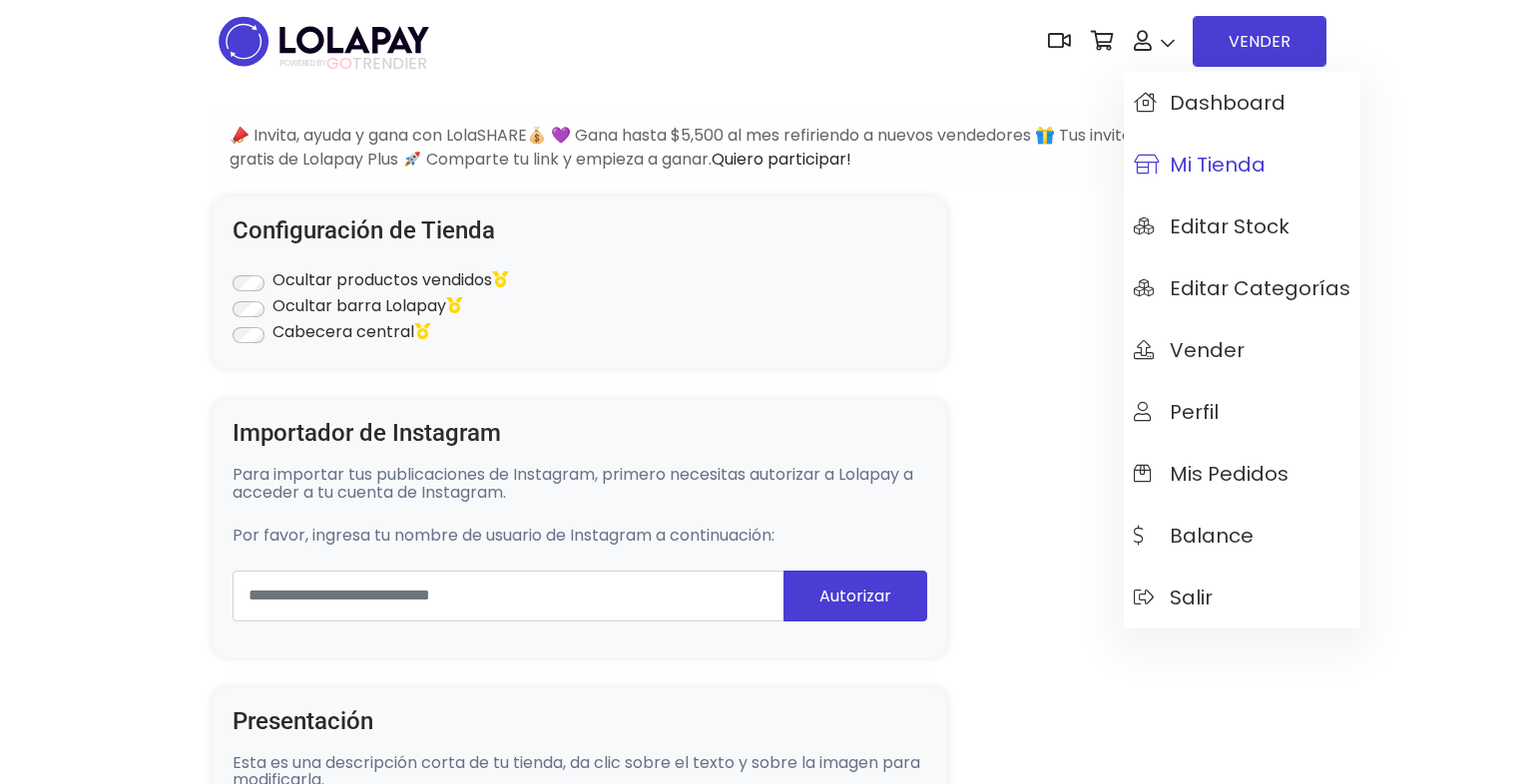 click on "Mi tienda" at bounding box center (1242, 165) 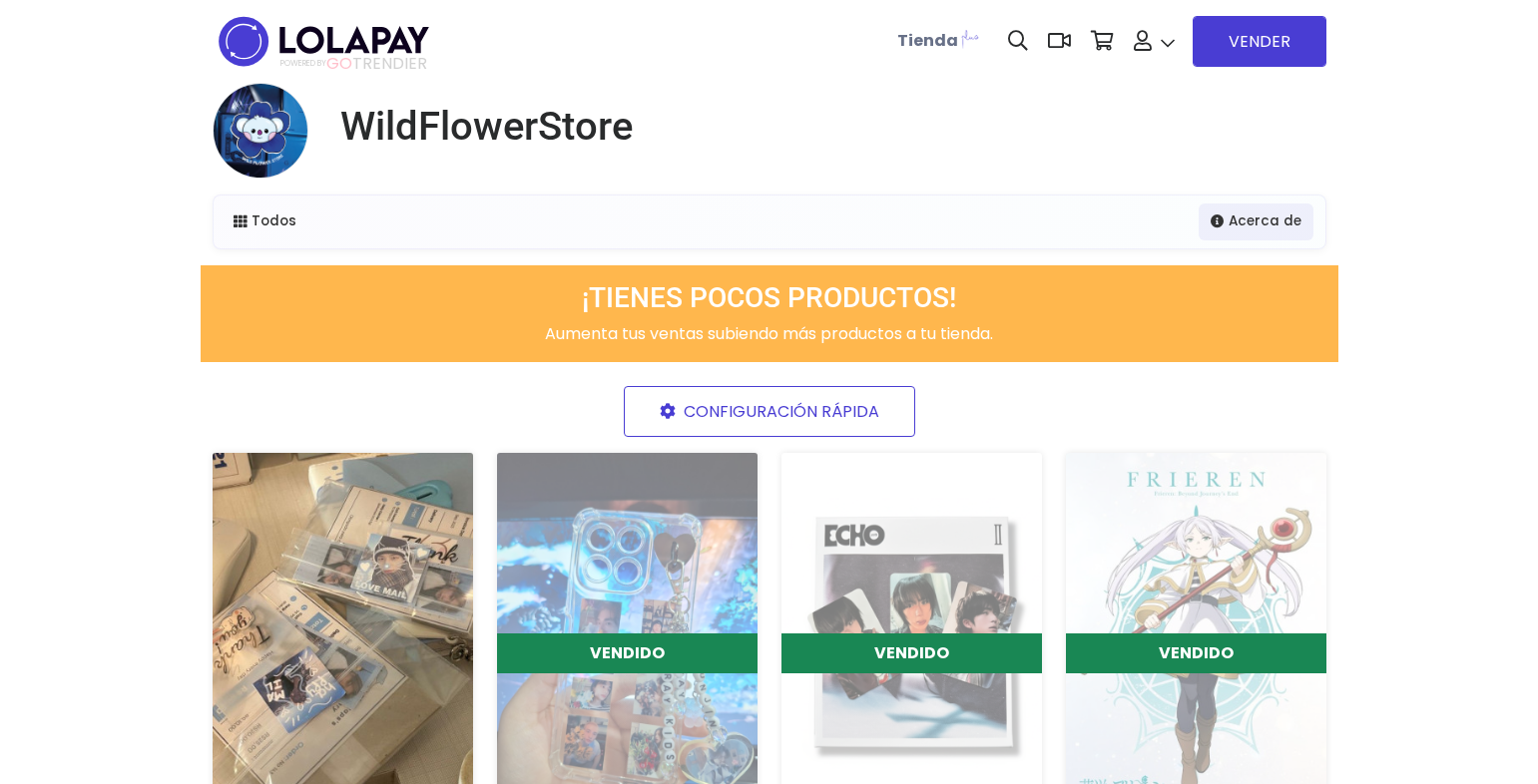 scroll, scrollTop: 0, scrollLeft: 0, axis: both 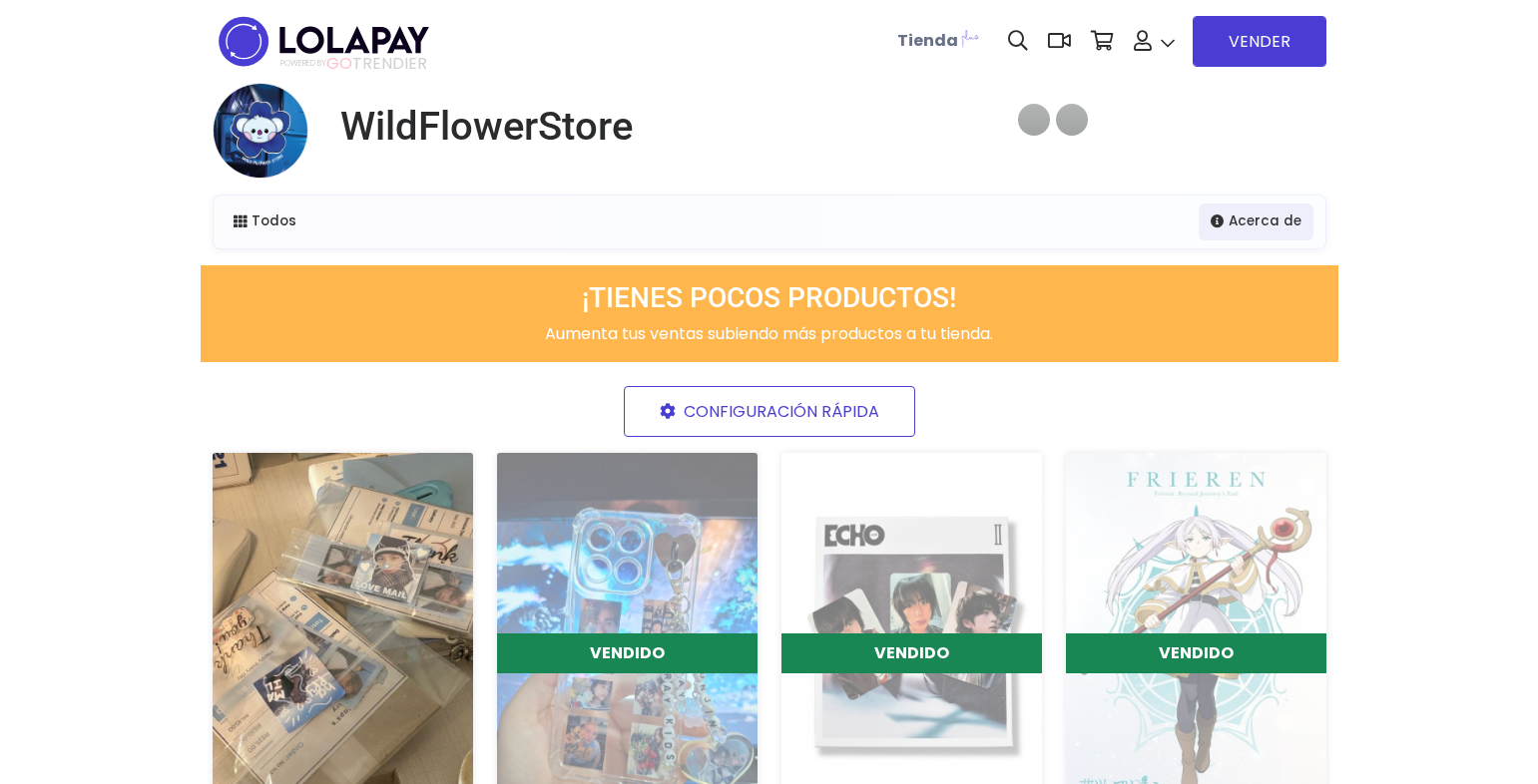 click at bounding box center (342, 633) 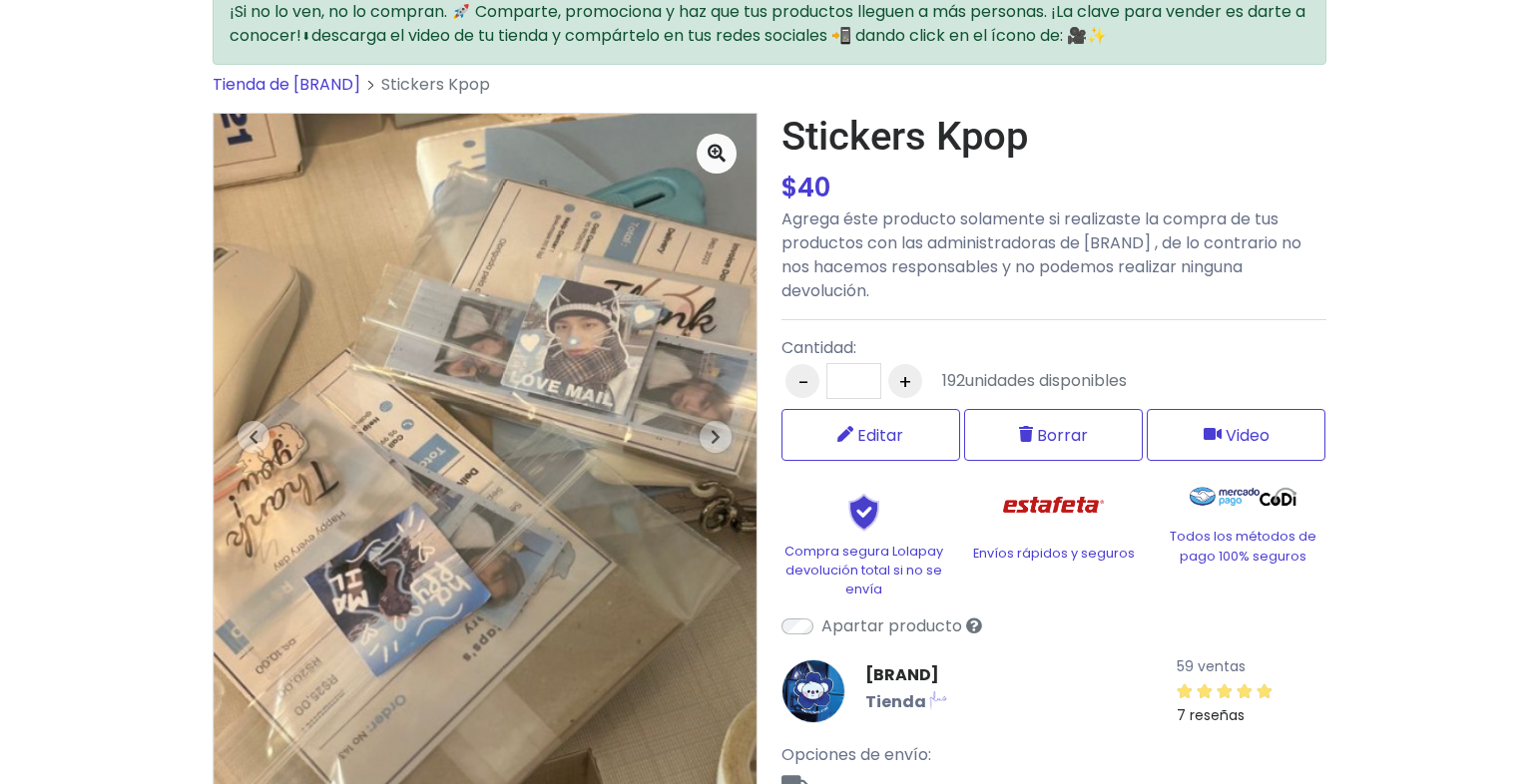 scroll, scrollTop: 241, scrollLeft: 0, axis: vertical 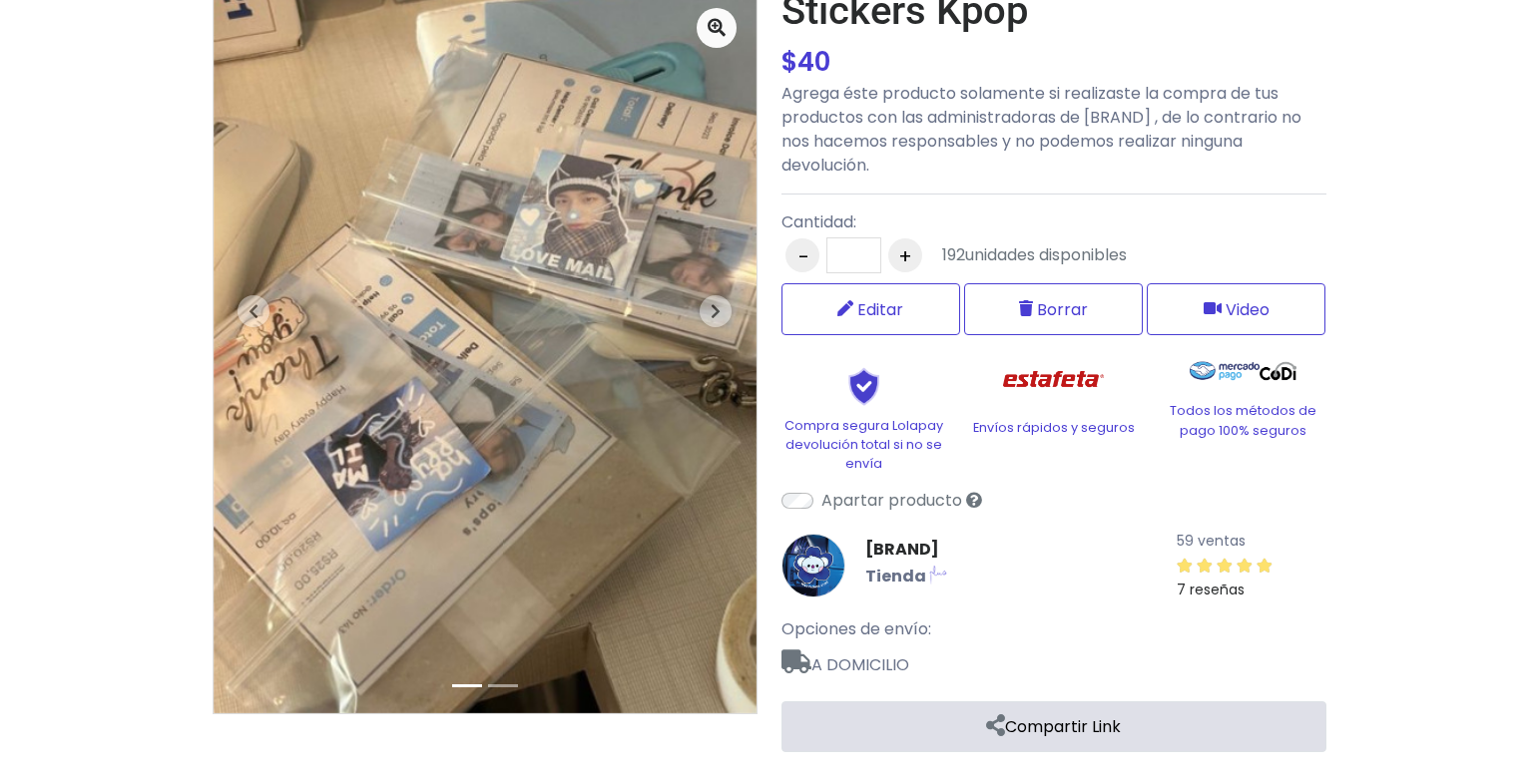 click on "Compartir Link" at bounding box center [1054, 726] 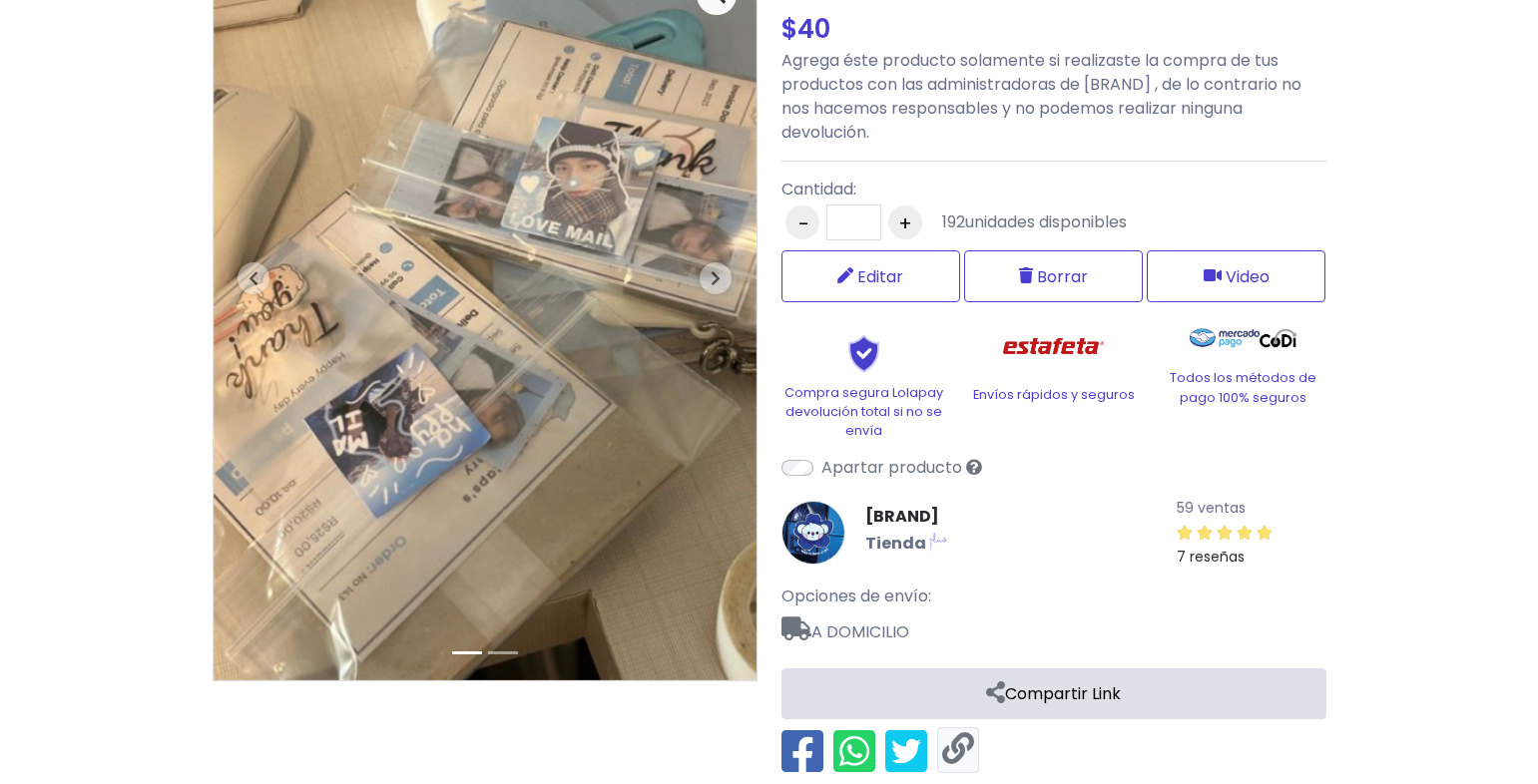 scroll, scrollTop: 293, scrollLeft: 0, axis: vertical 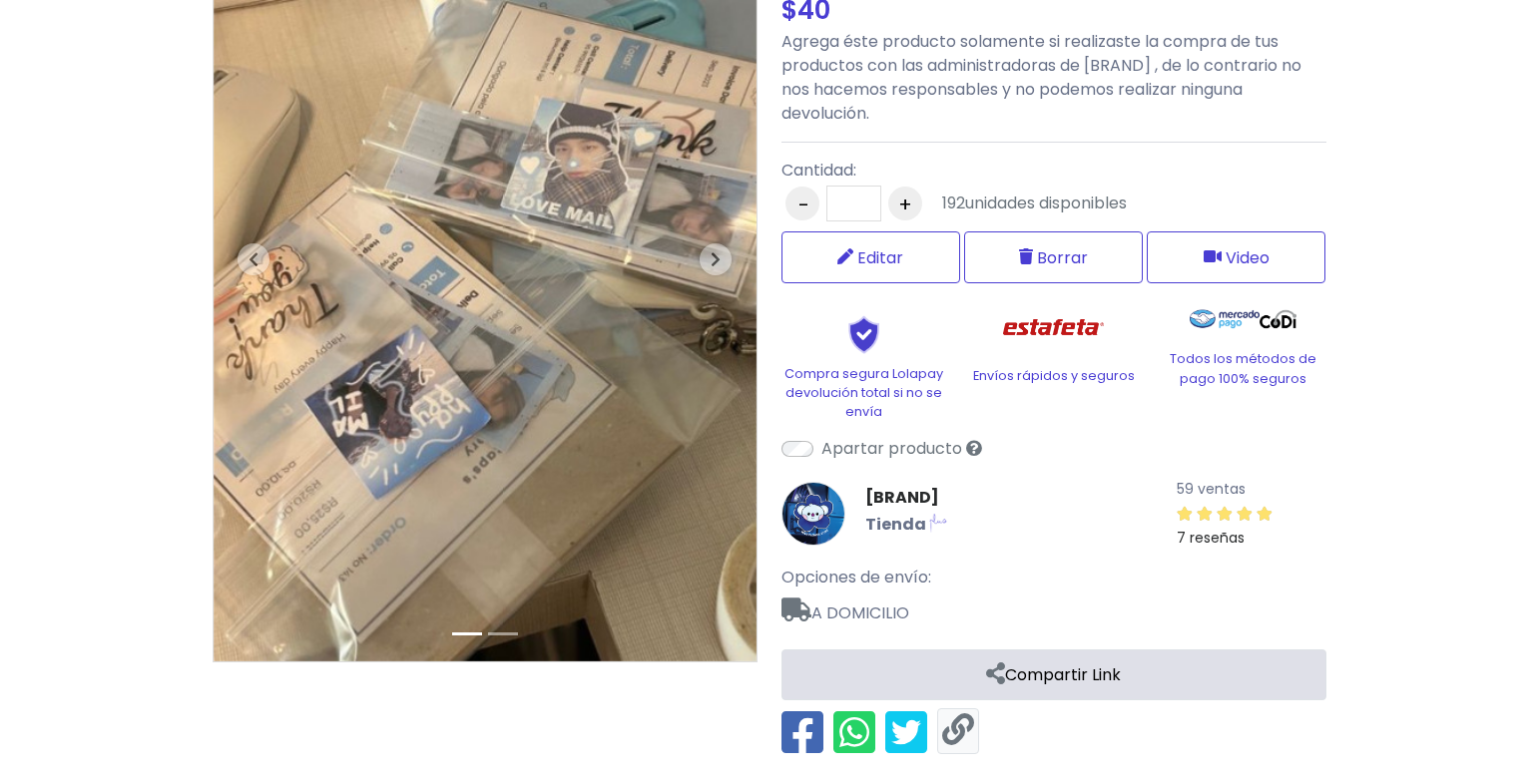 click at bounding box center (958, 730) 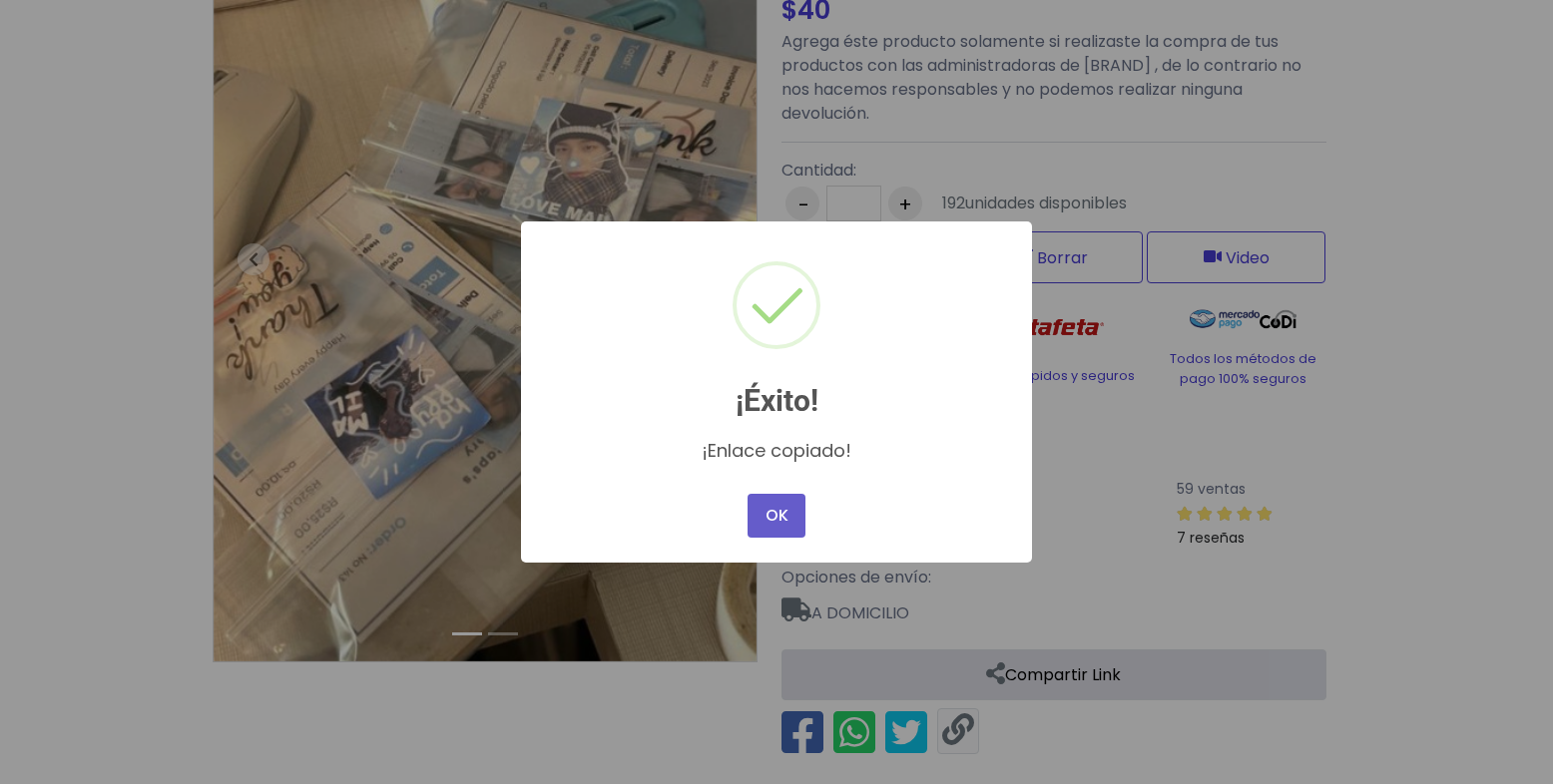 click on "OK" at bounding box center [776, 516] 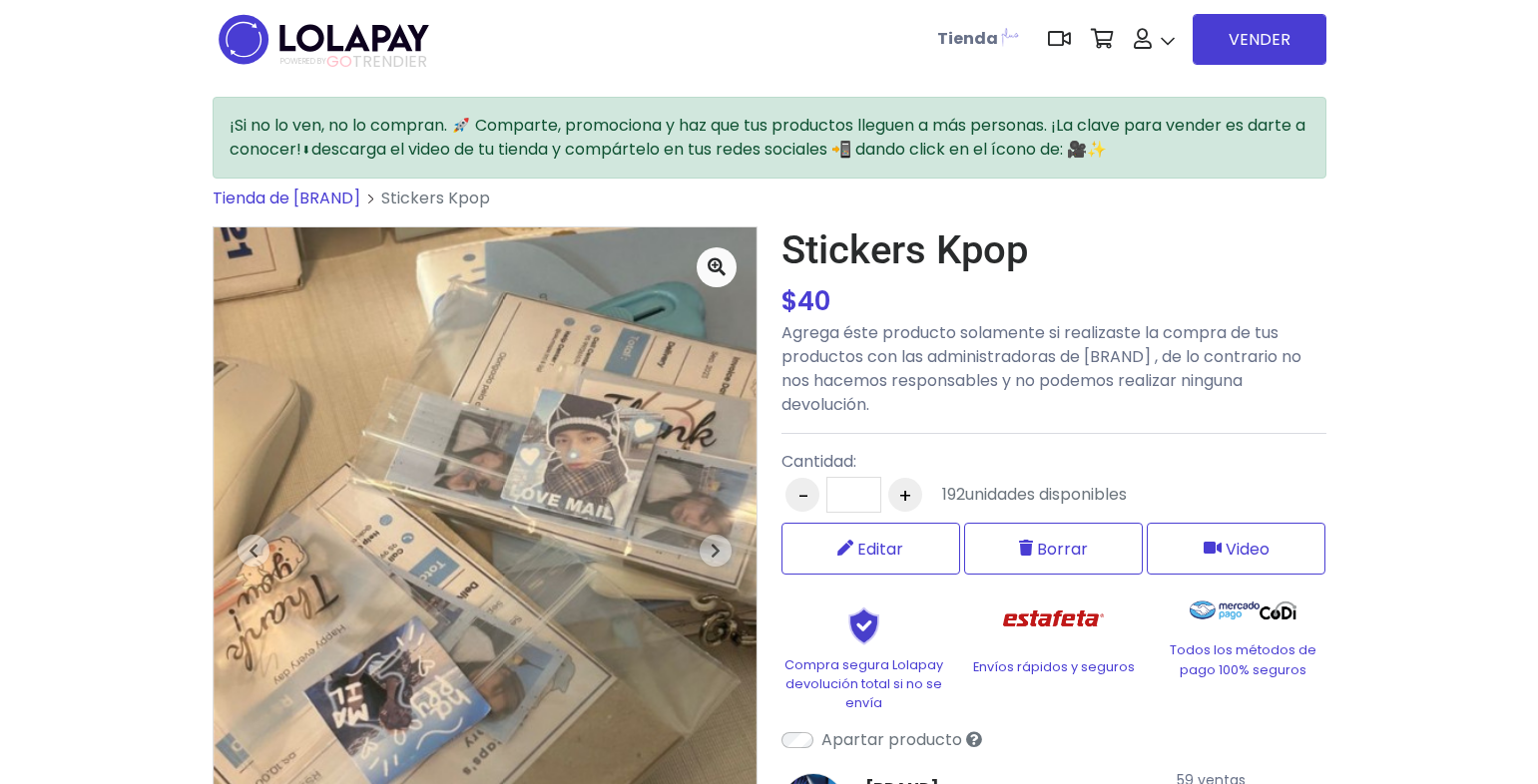 scroll, scrollTop: 0, scrollLeft: 0, axis: both 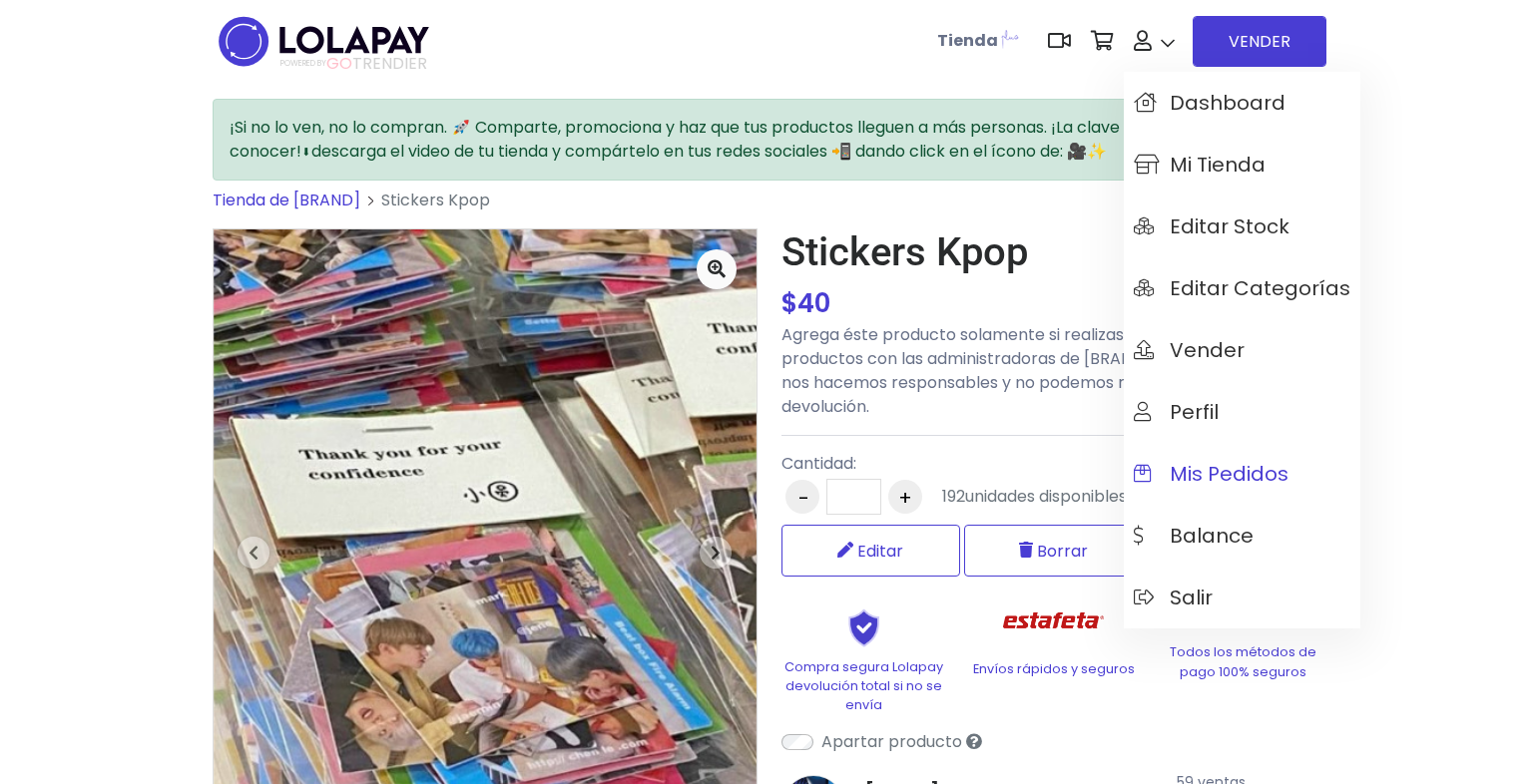 click on "Mis pedidos" at bounding box center [1211, 474] 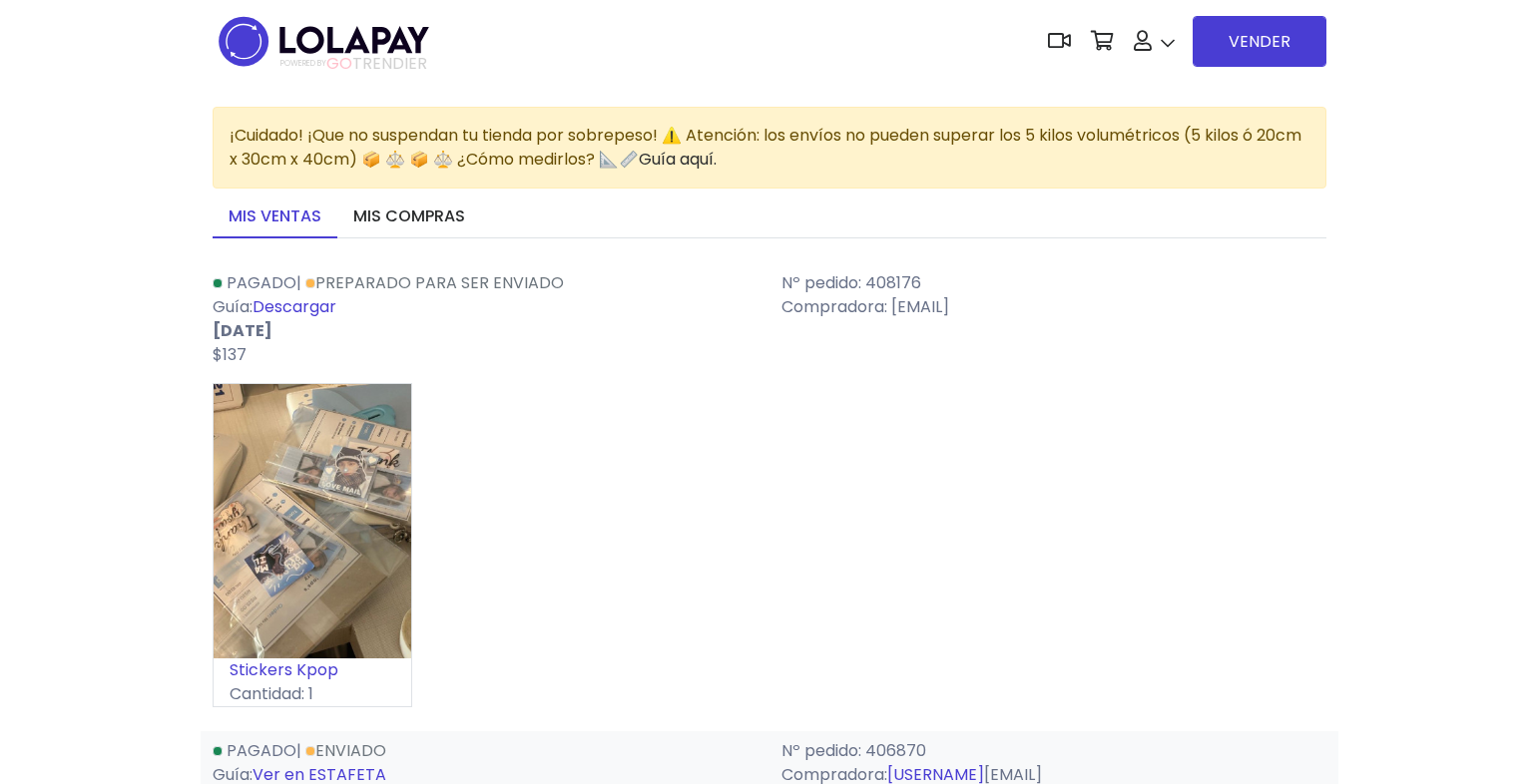 scroll, scrollTop: 0, scrollLeft: 0, axis: both 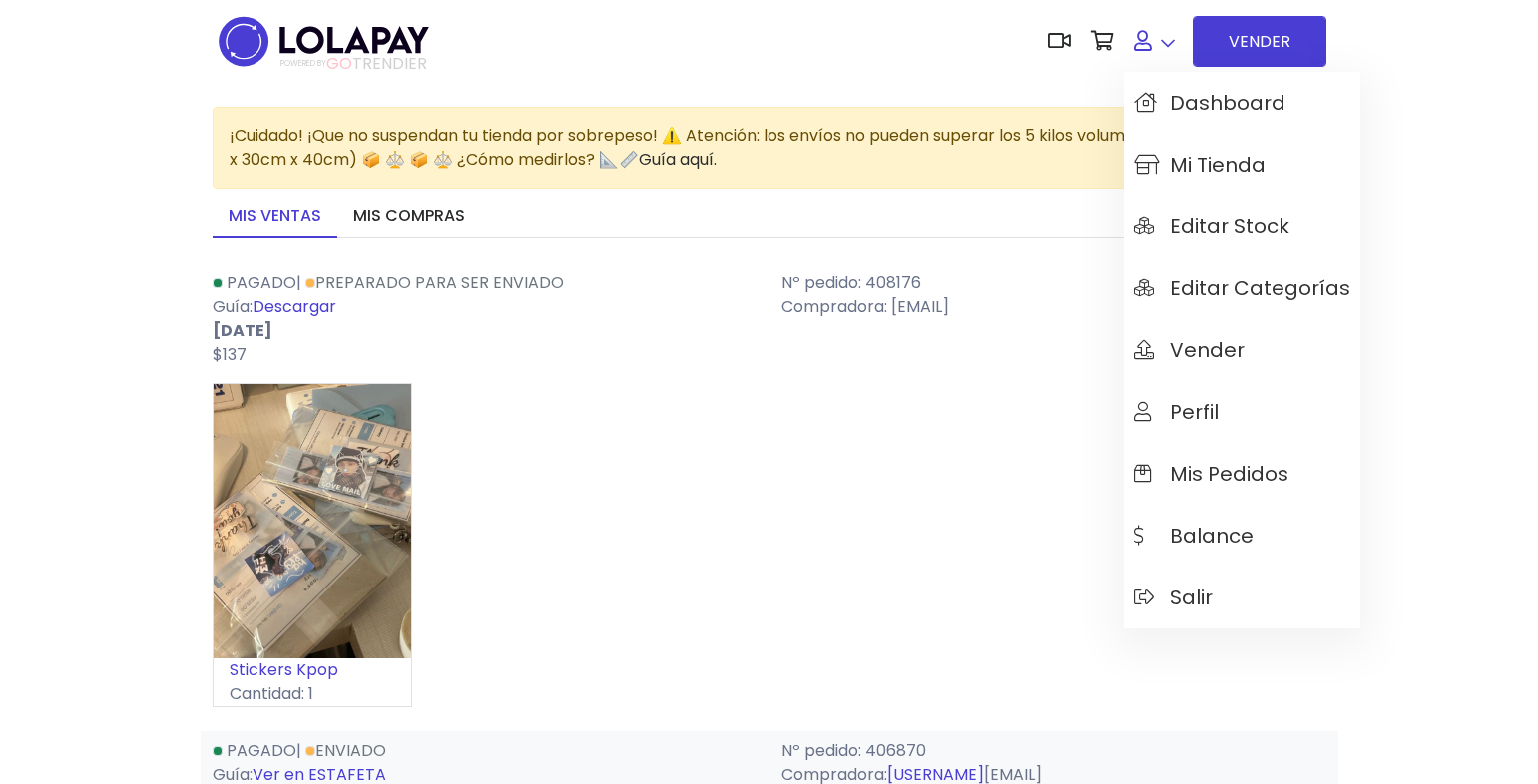 click at bounding box center (1154, 41) 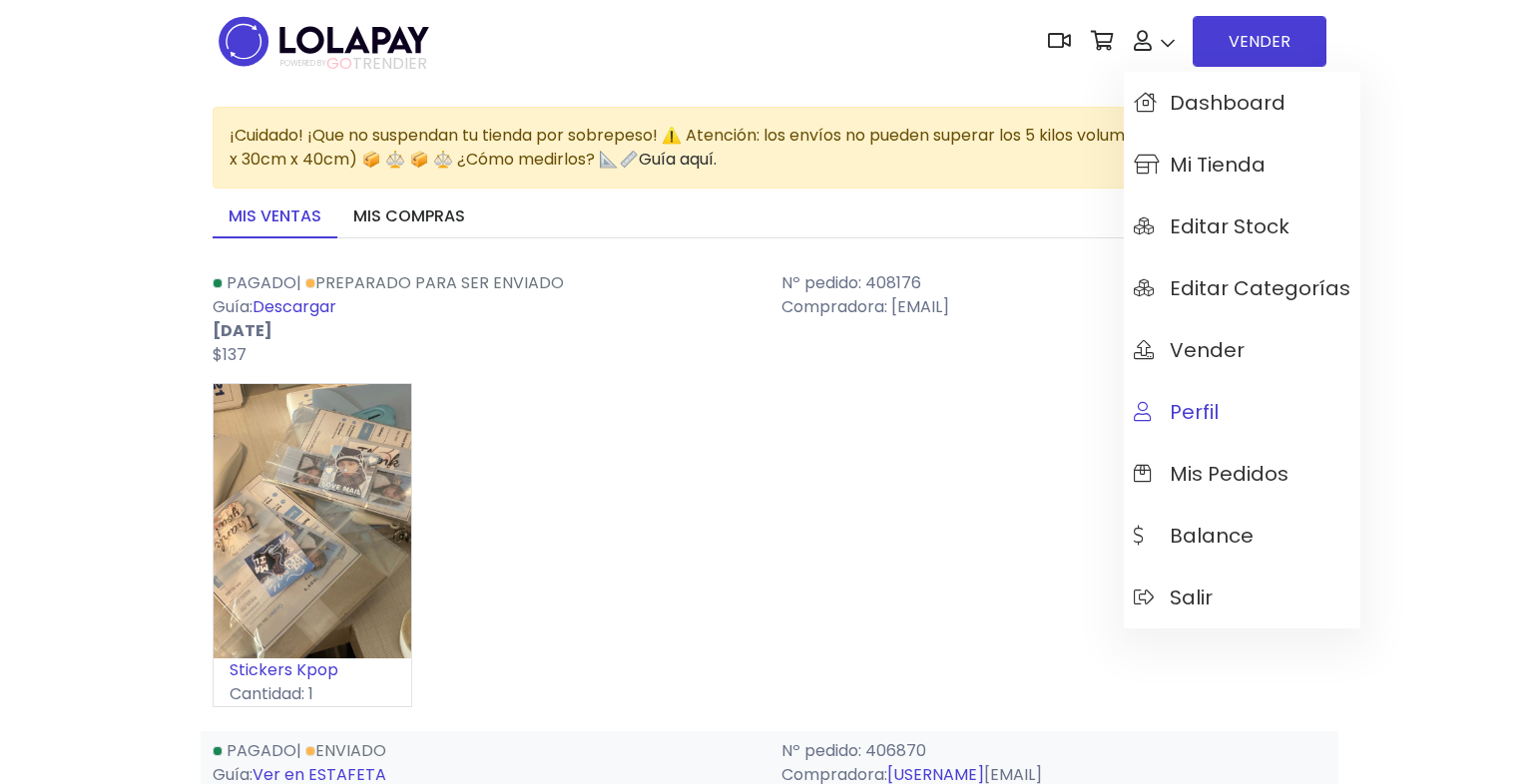 click on "Perfil" at bounding box center [1242, 412] 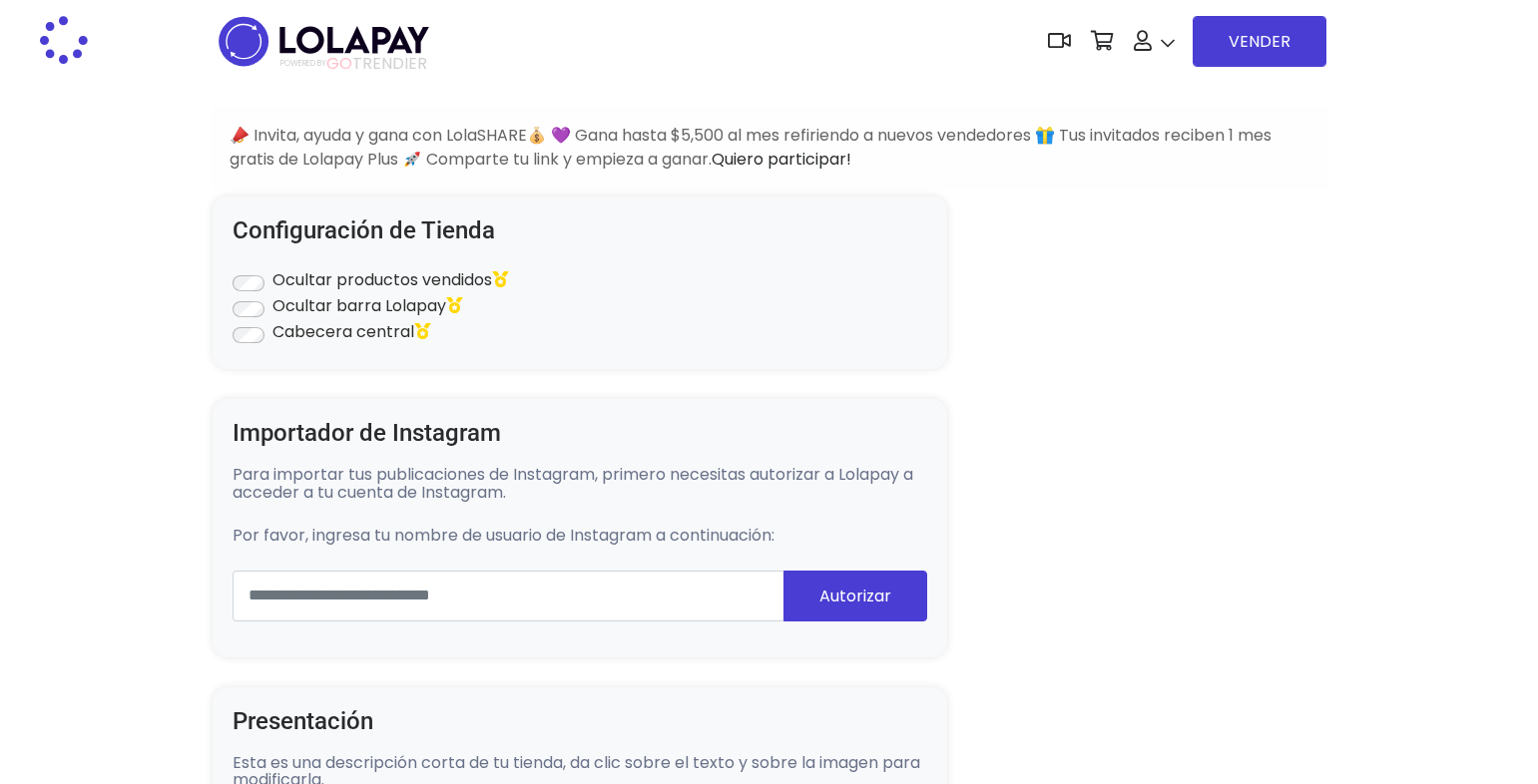 scroll, scrollTop: 0, scrollLeft: 0, axis: both 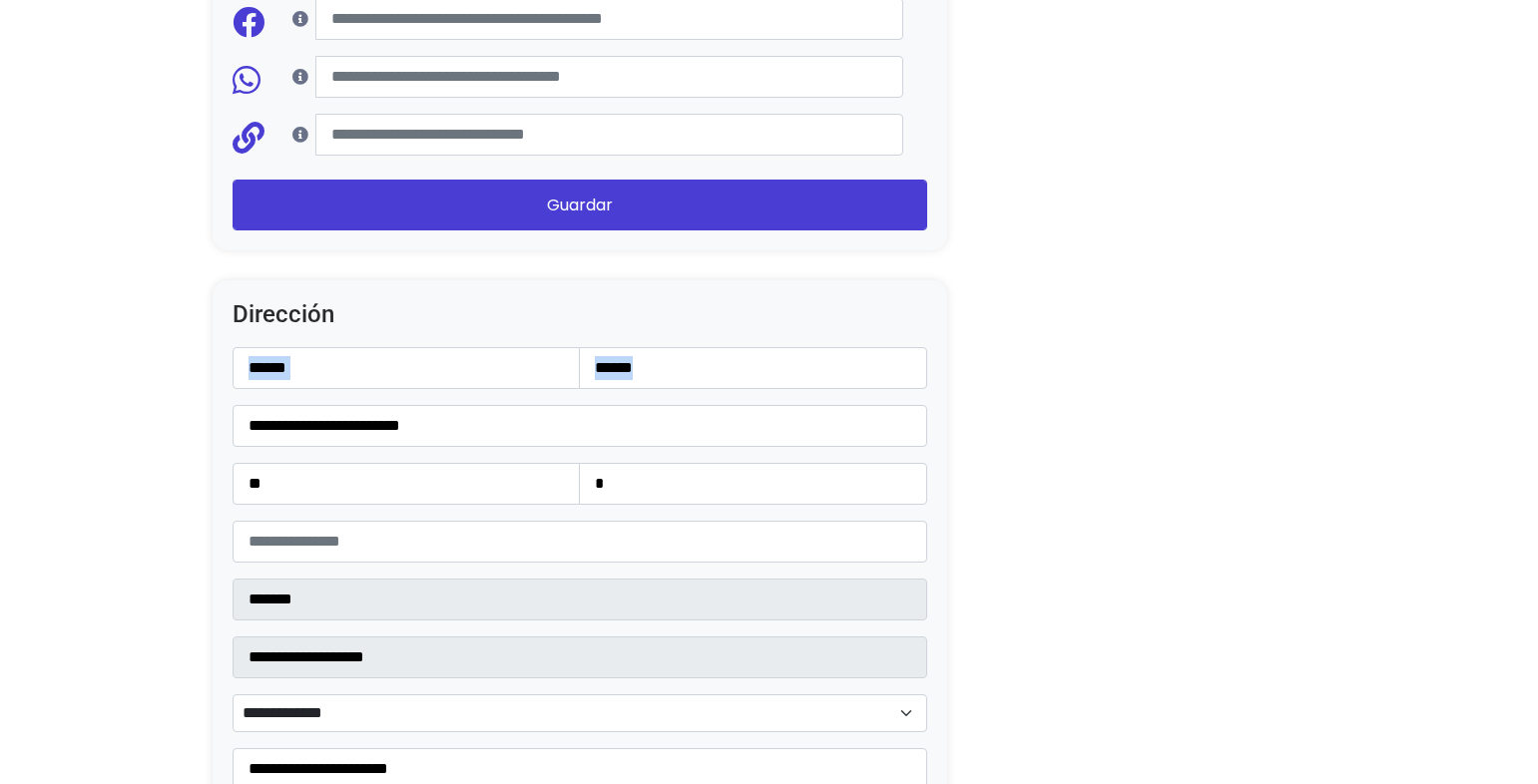 drag, startPoint x: 345, startPoint y: 386, endPoint x: 222, endPoint y: 373, distance: 123.68508 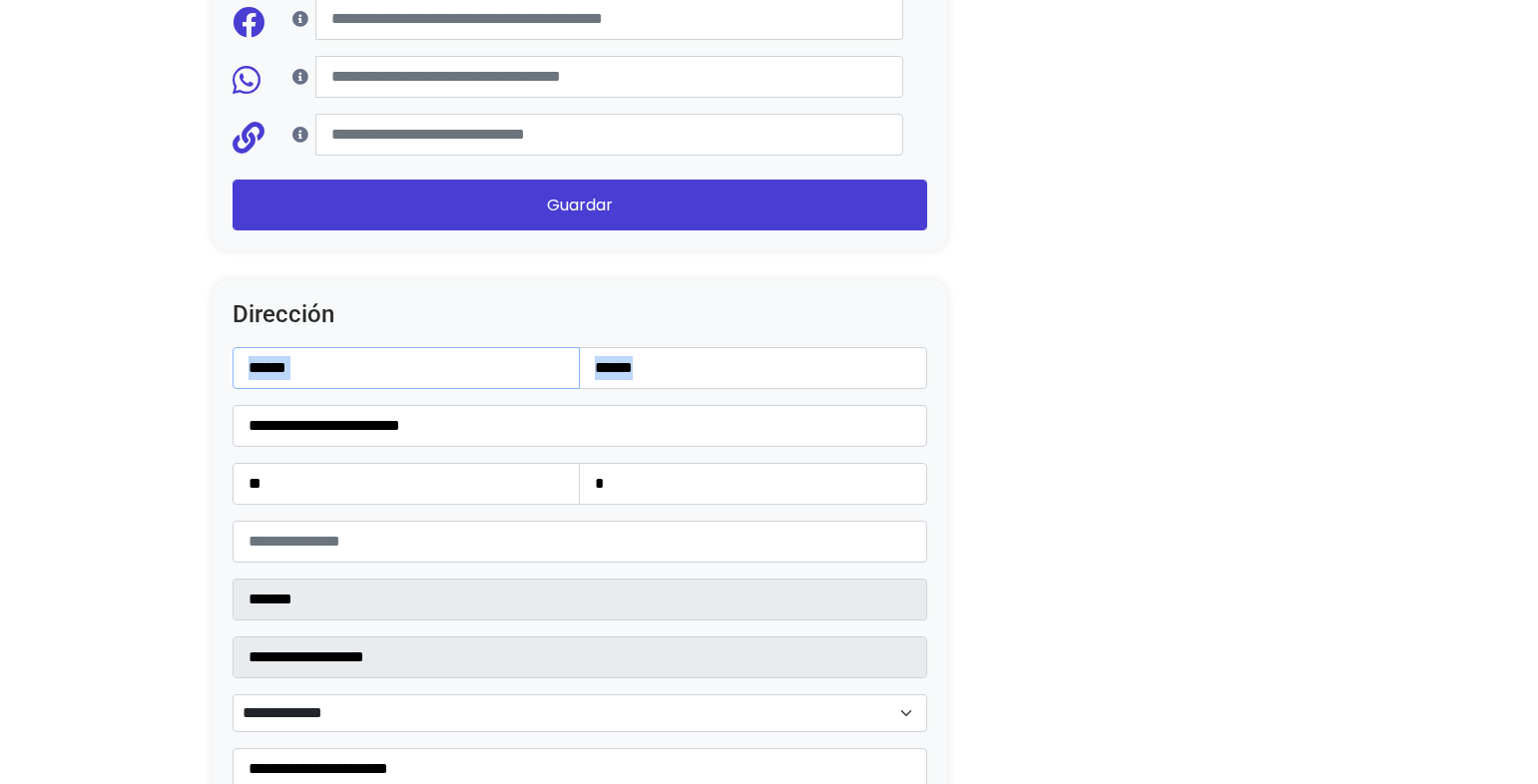 click on "******" at bounding box center (406, 368) 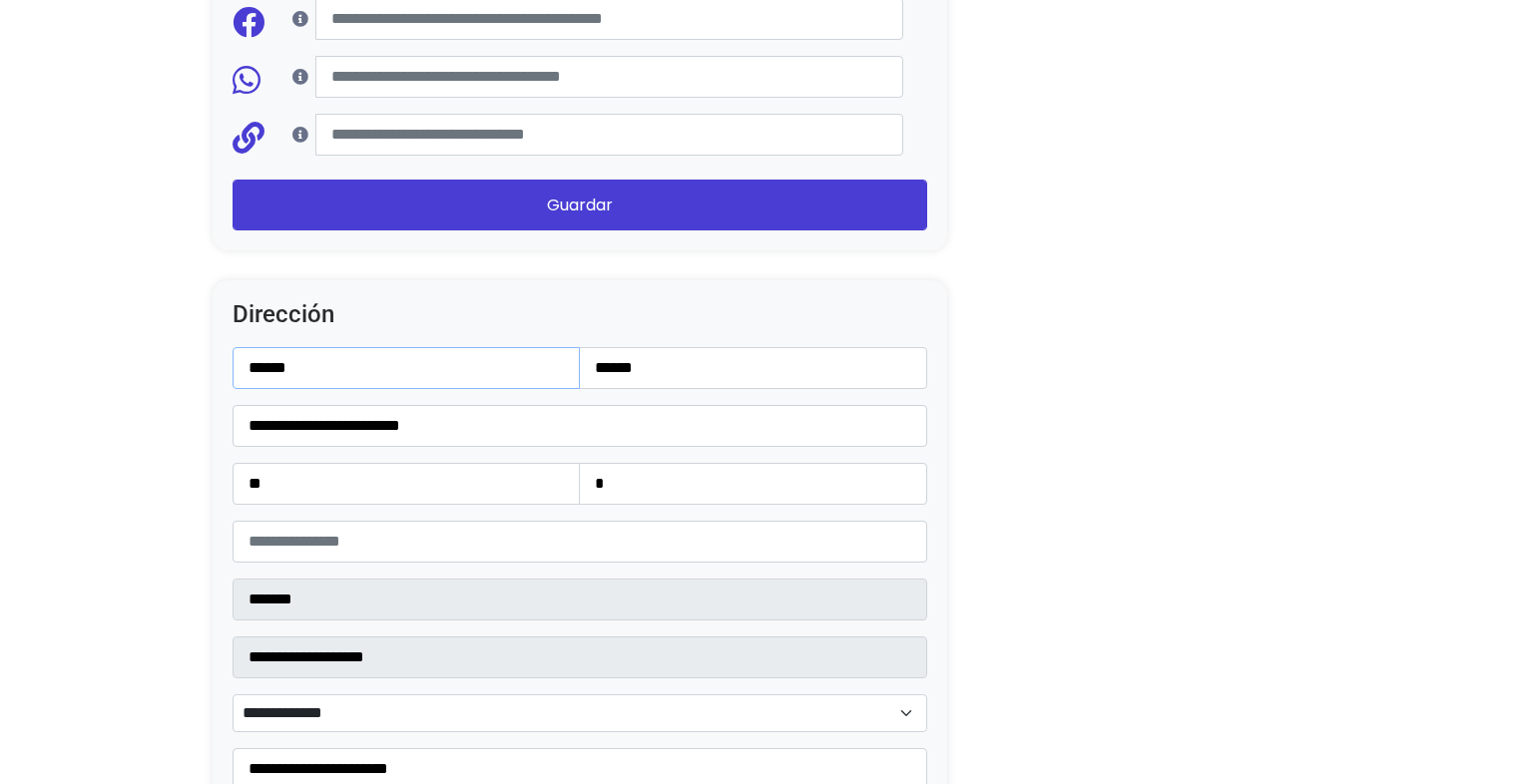 drag, startPoint x: 332, startPoint y: 366, endPoint x: 209, endPoint y: 365, distance: 123.004065 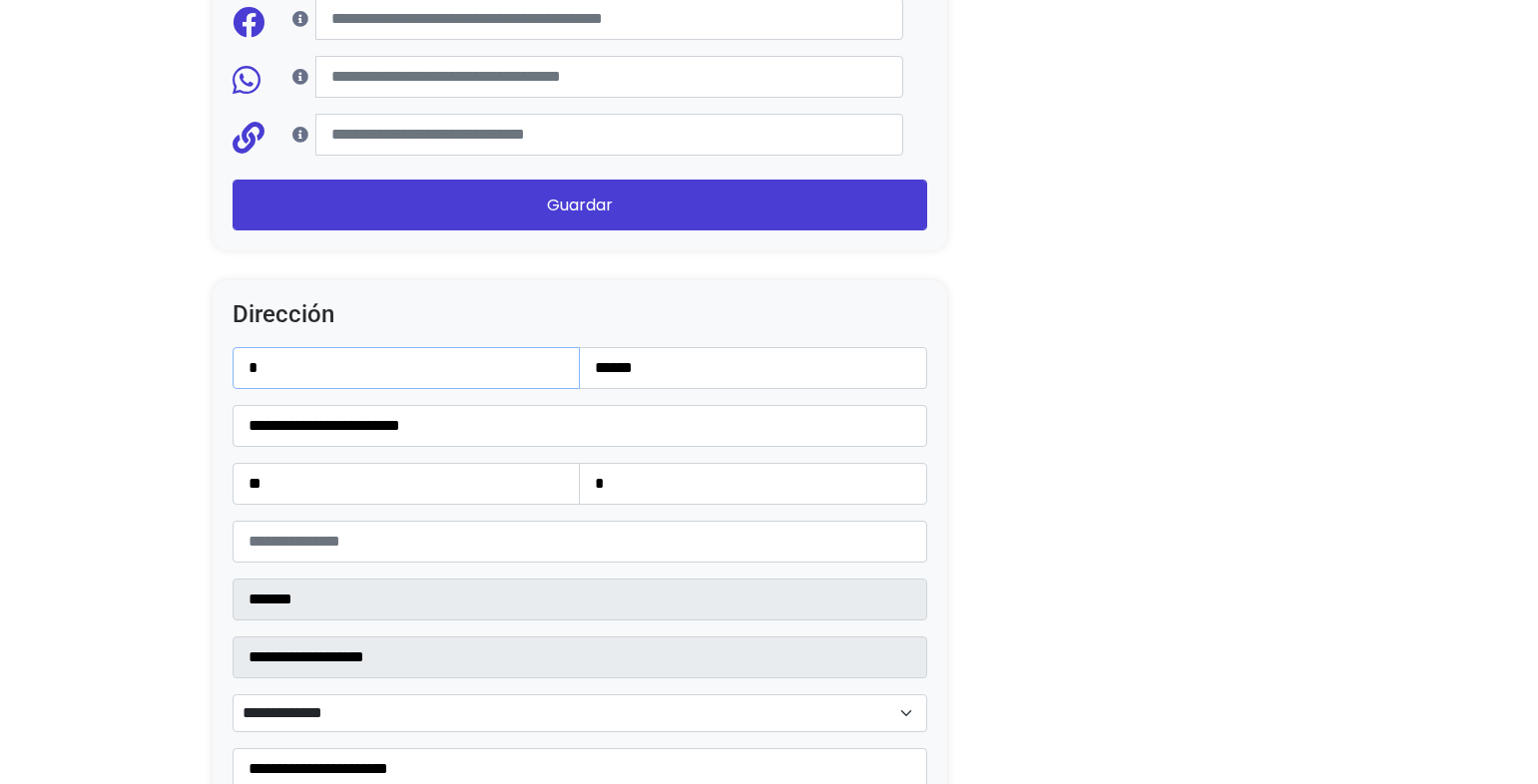 type on "******" 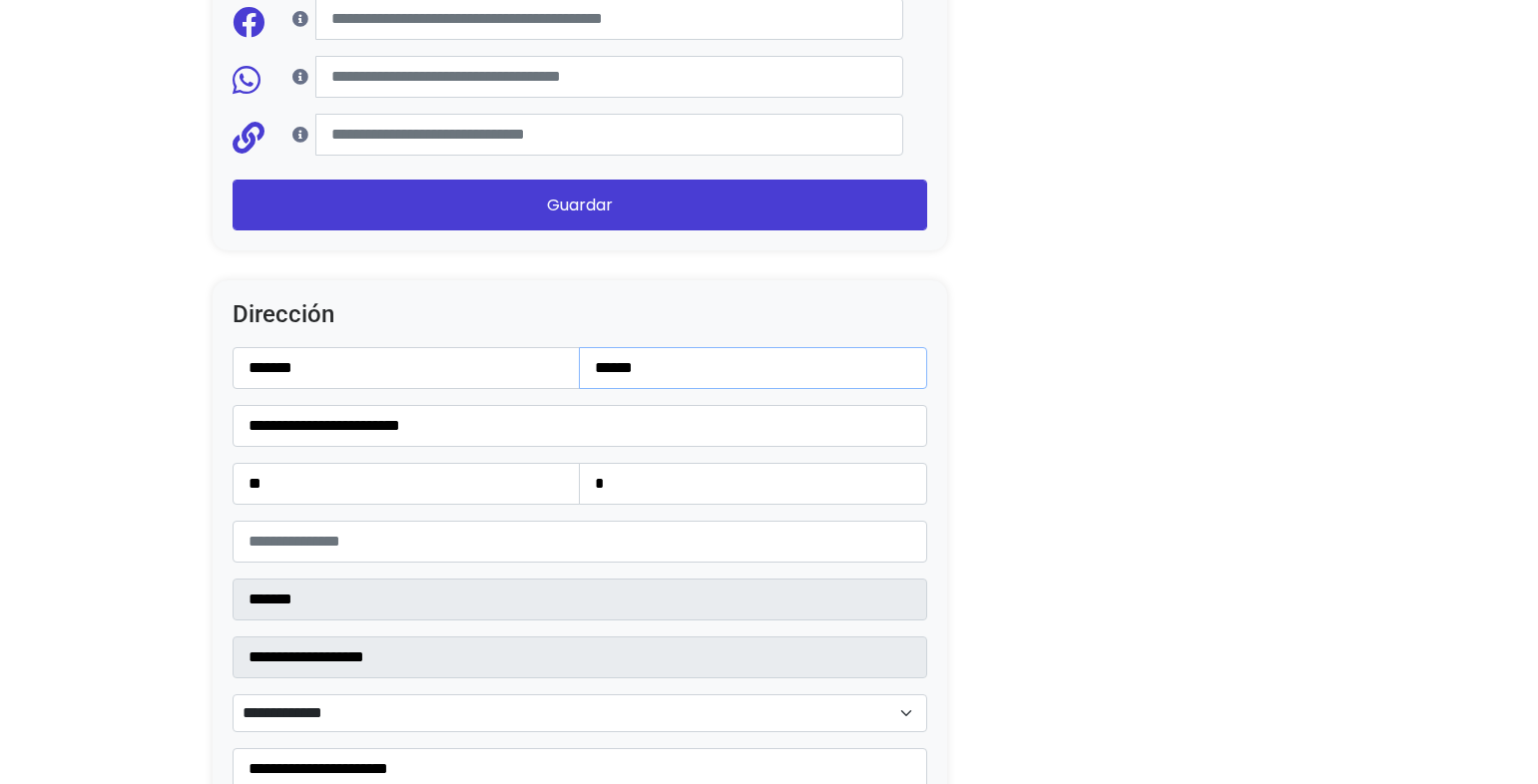 drag, startPoint x: 593, startPoint y: 368, endPoint x: 546, endPoint y: 364, distance: 47.169906 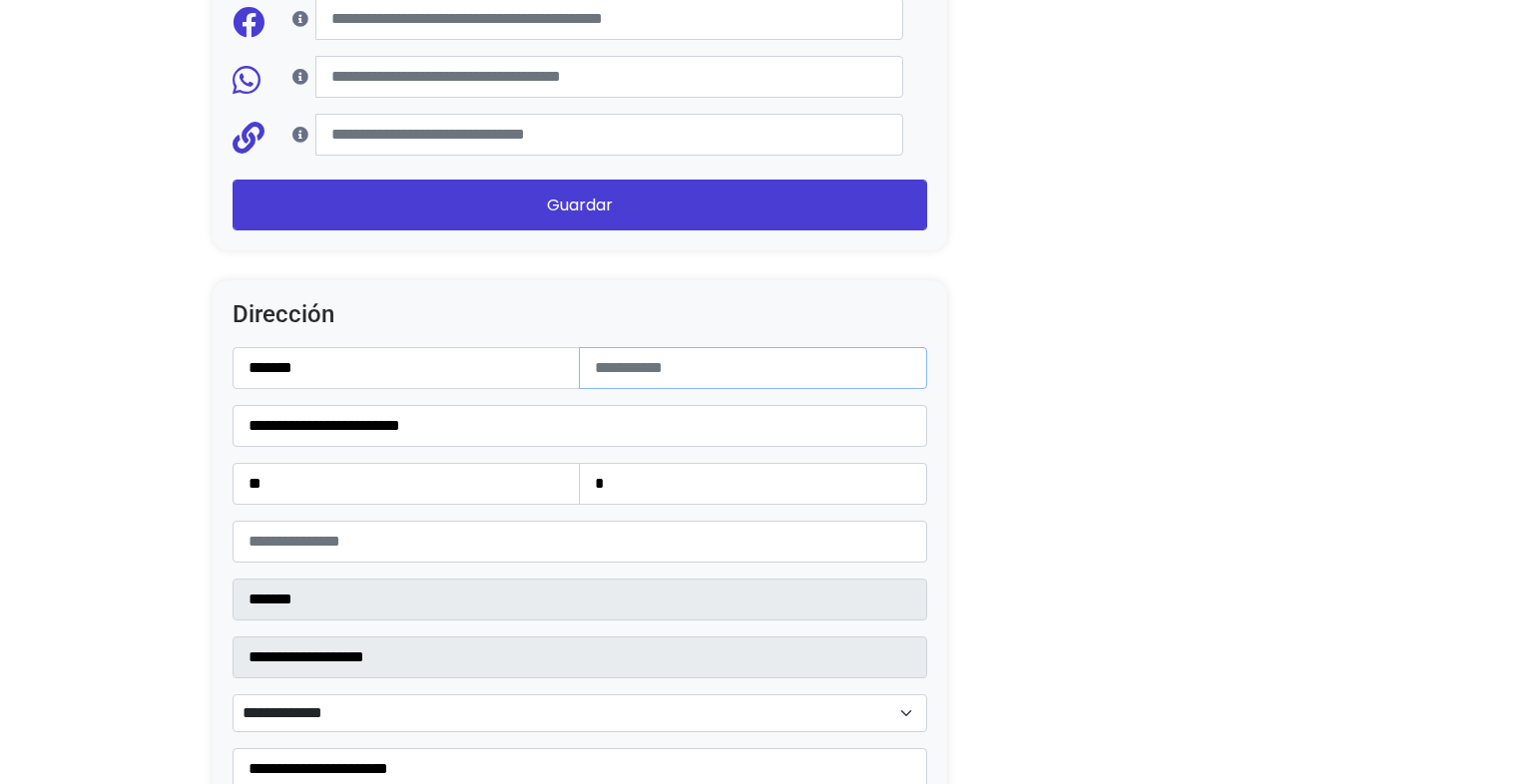 click at bounding box center [753, 368] 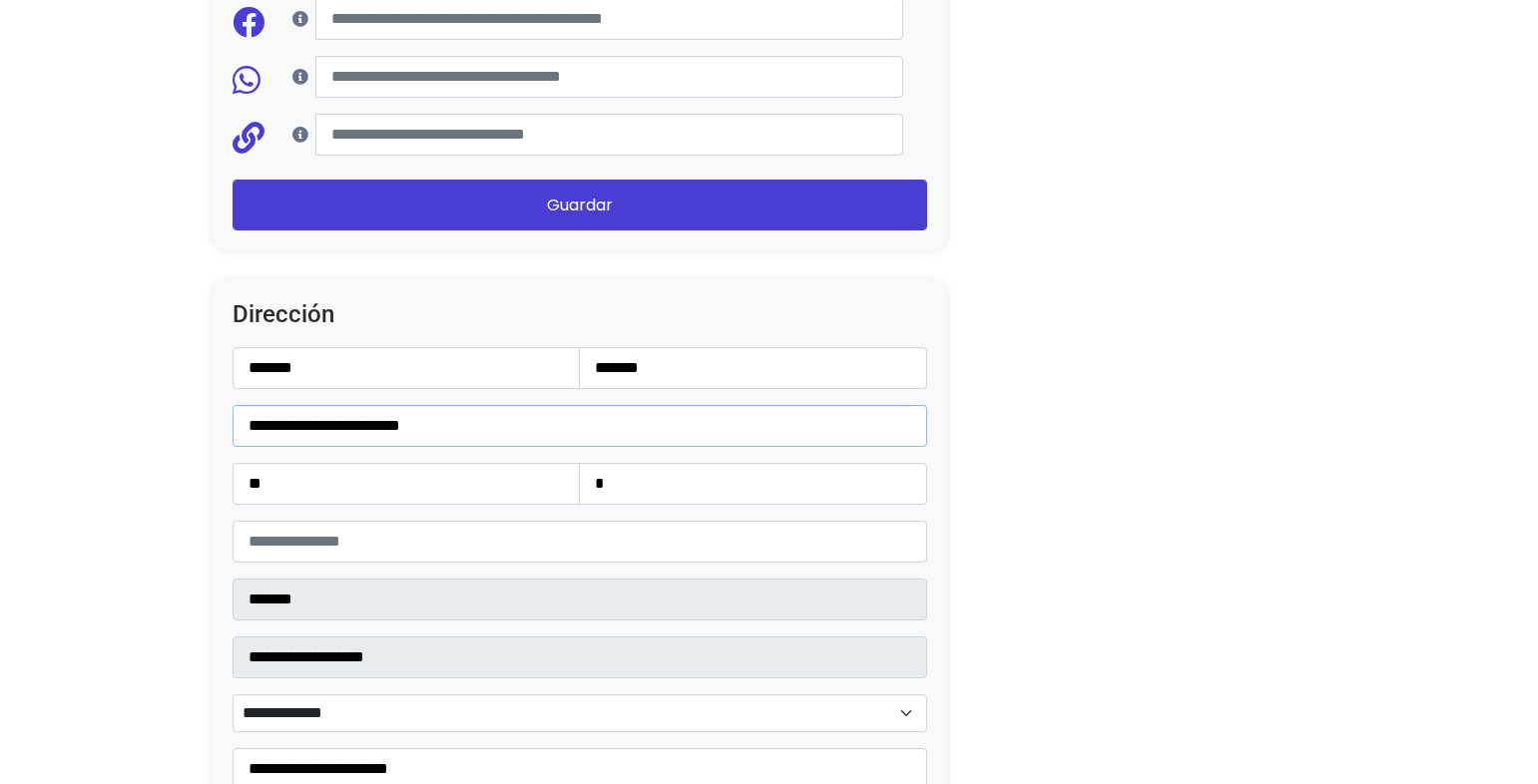click on "**********" at bounding box center (580, 426) 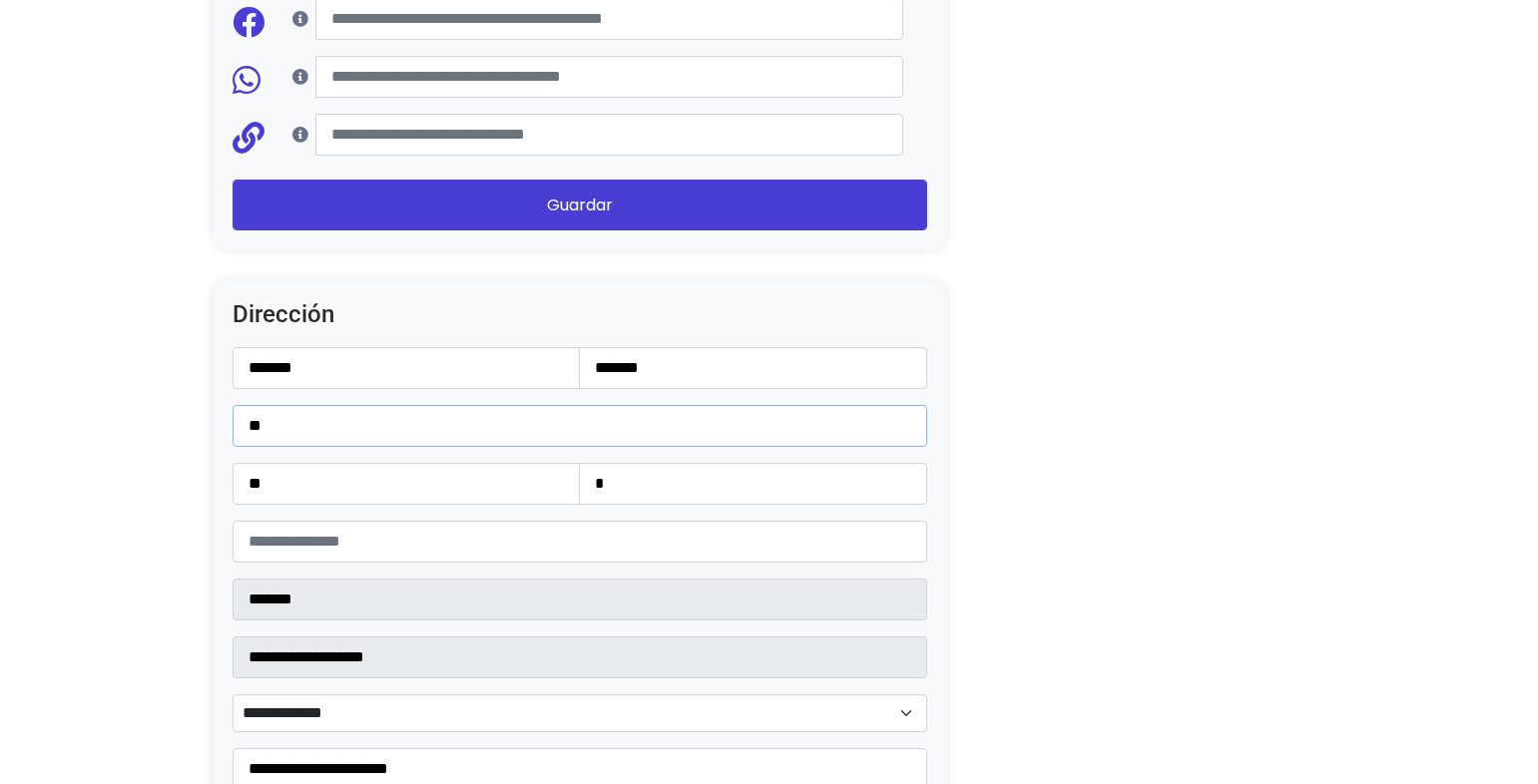 type on "*" 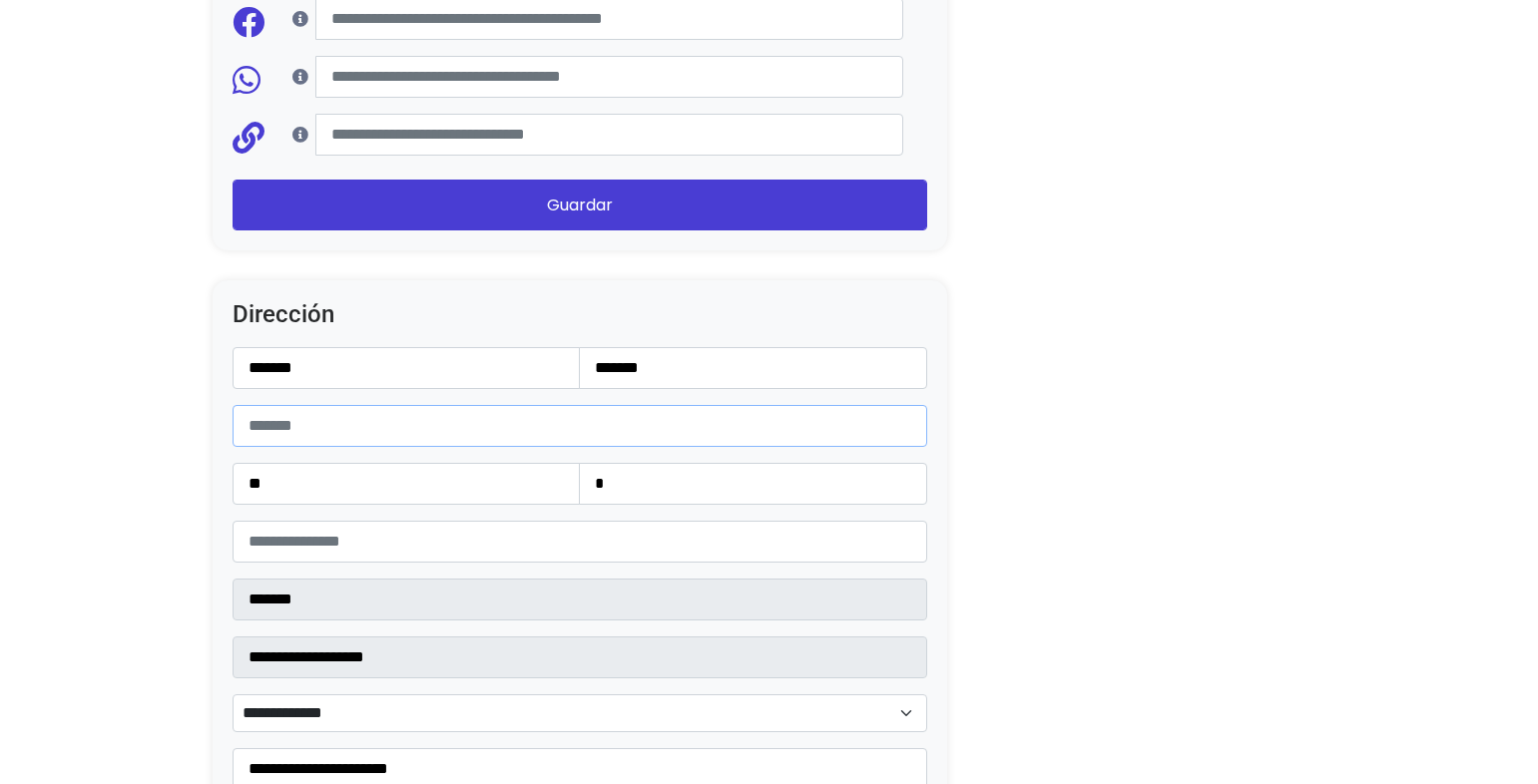 click at bounding box center [580, 426] 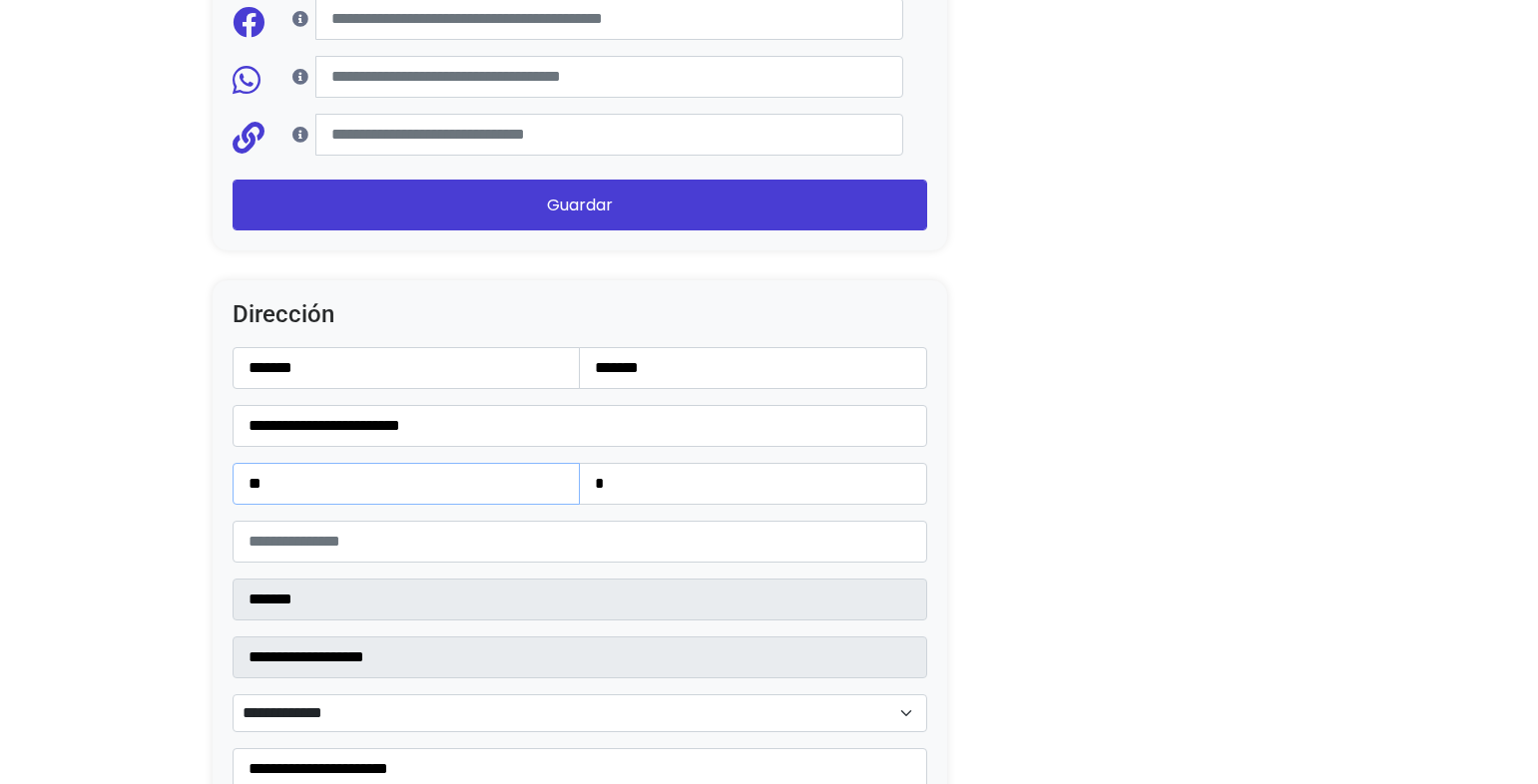 drag, startPoint x: 300, startPoint y: 481, endPoint x: 248, endPoint y: 483, distance: 52.038447 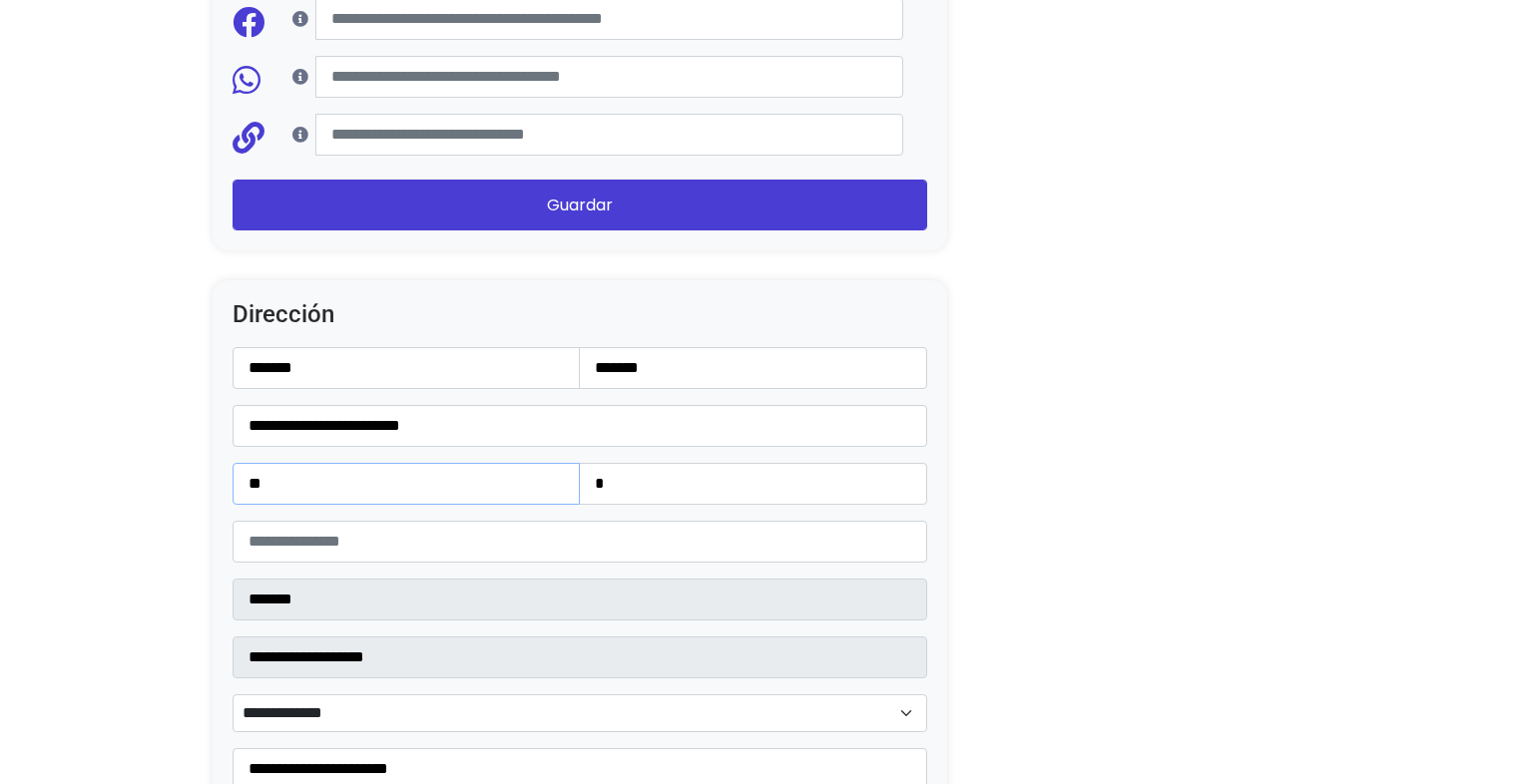 click on "**" at bounding box center [406, 484] 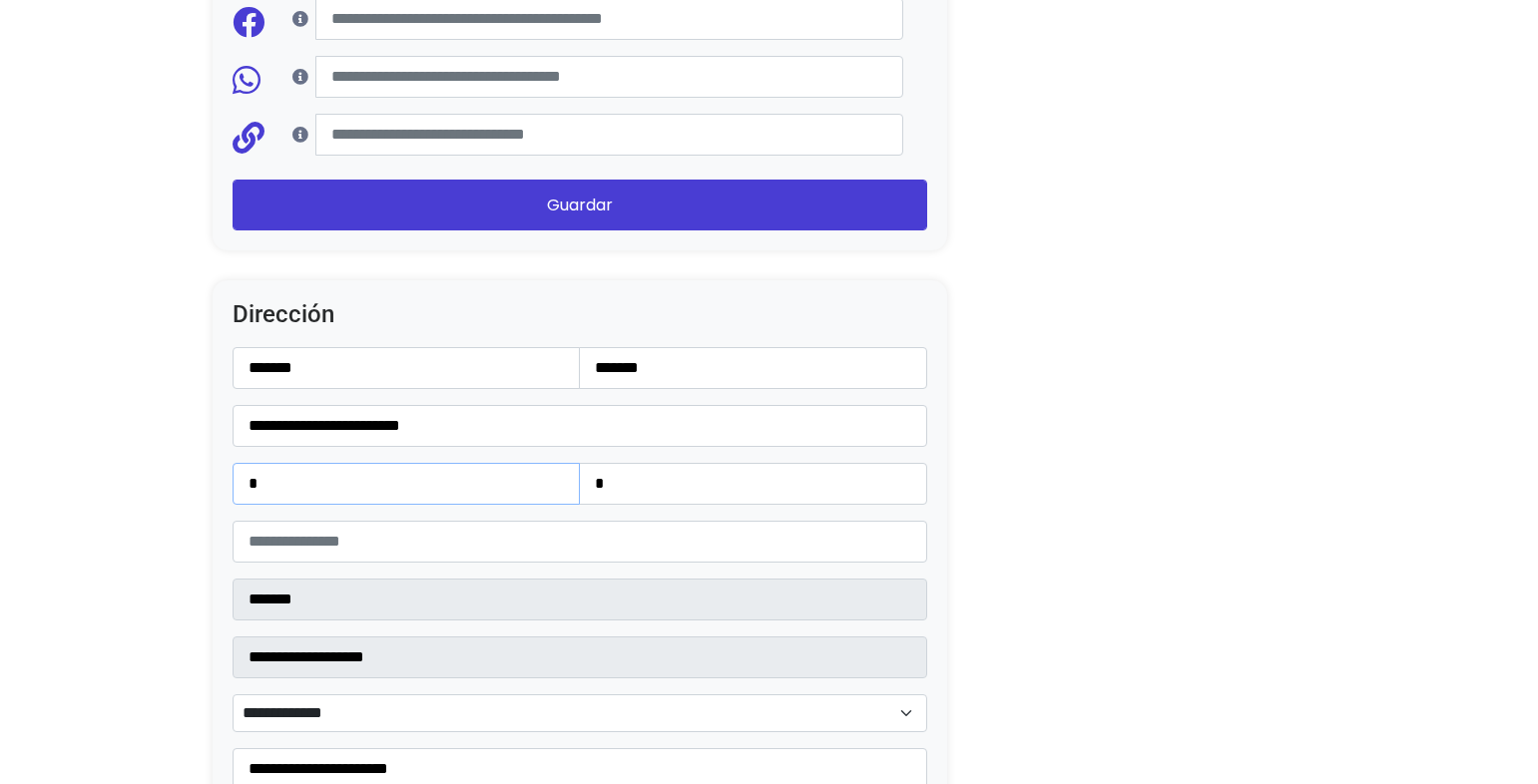 type on "*" 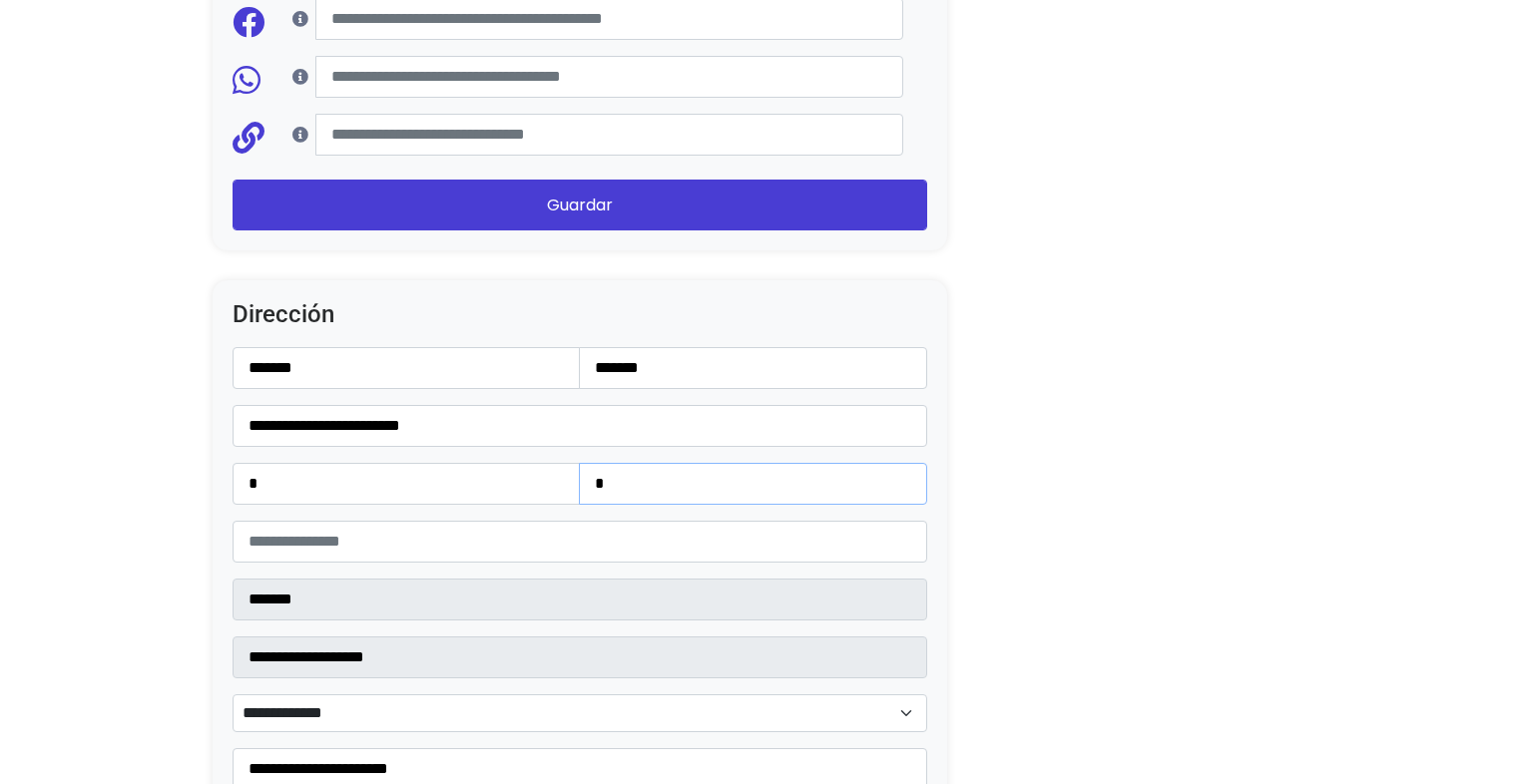 click on "*" at bounding box center [753, 484] 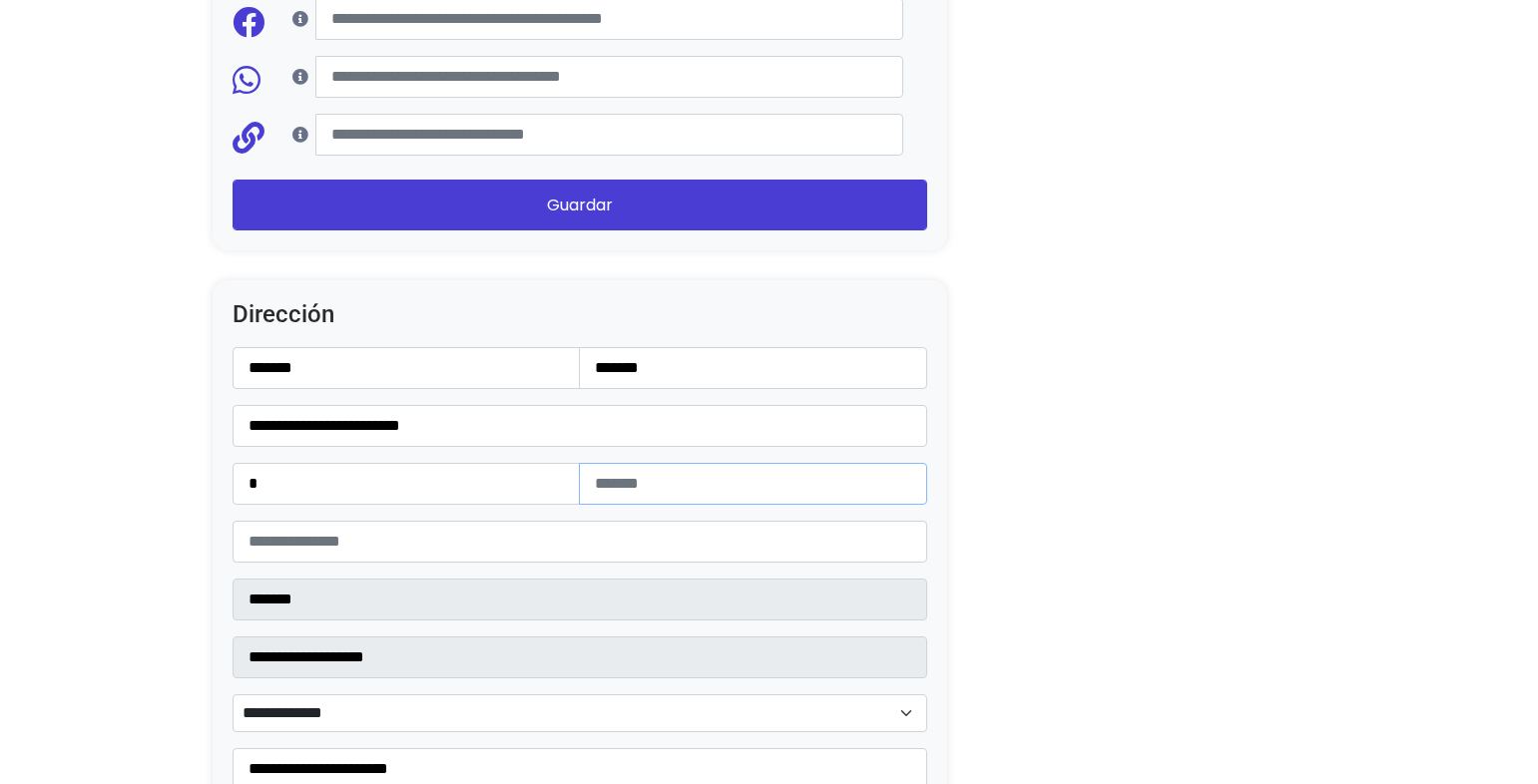 click at bounding box center [753, 484] 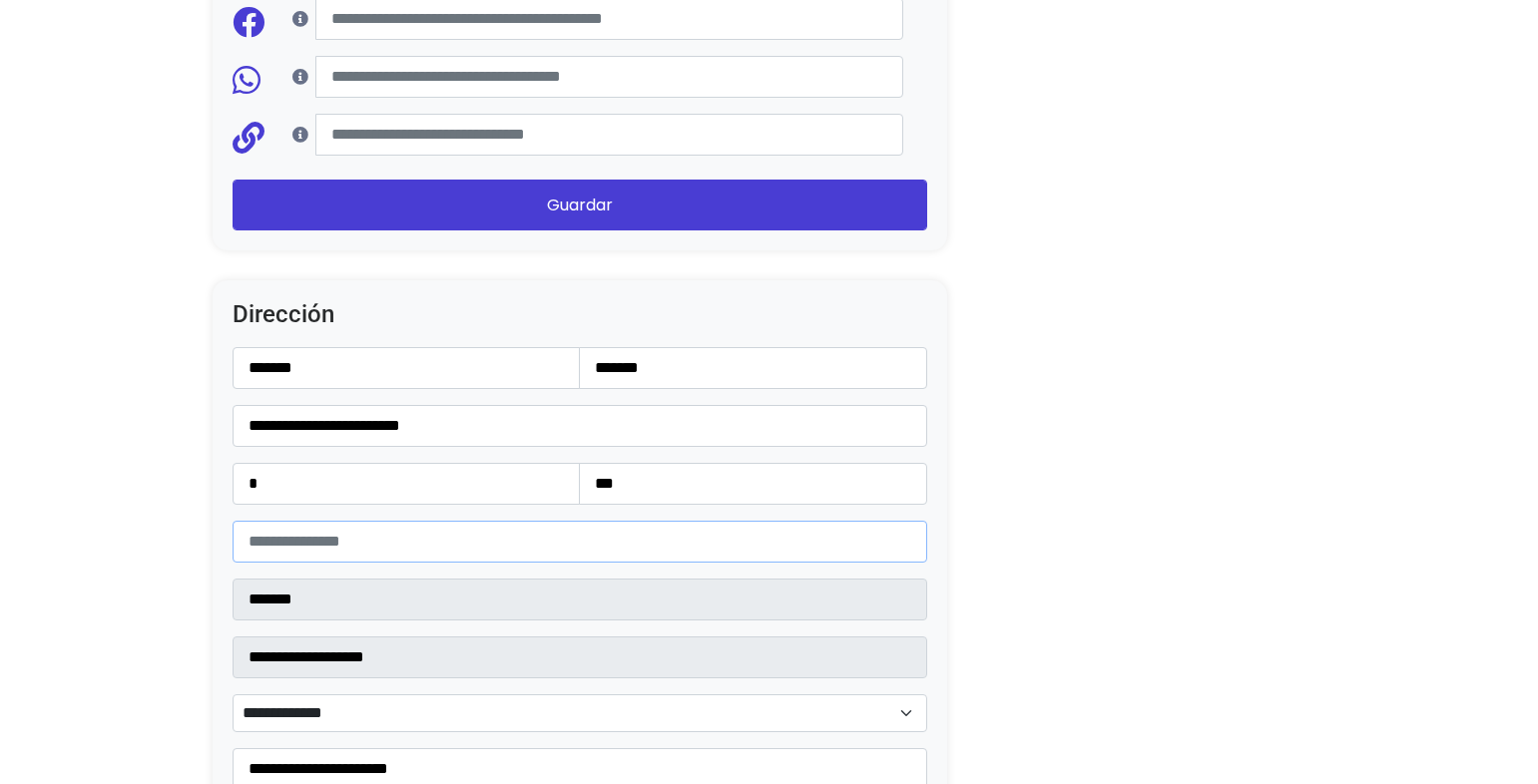 drag, startPoint x: 331, startPoint y: 537, endPoint x: 205, endPoint y: 538, distance: 126.00397 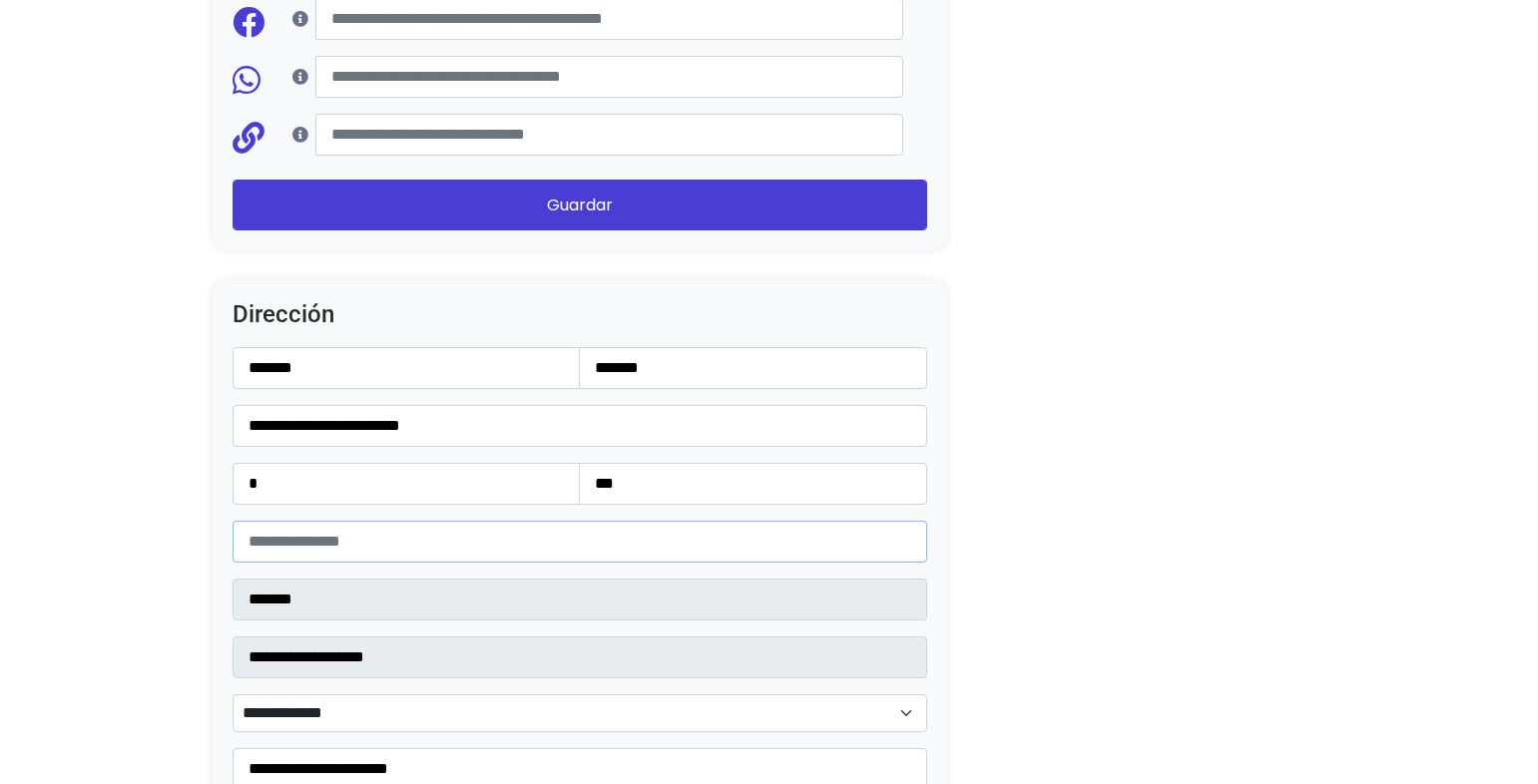 type on "*" 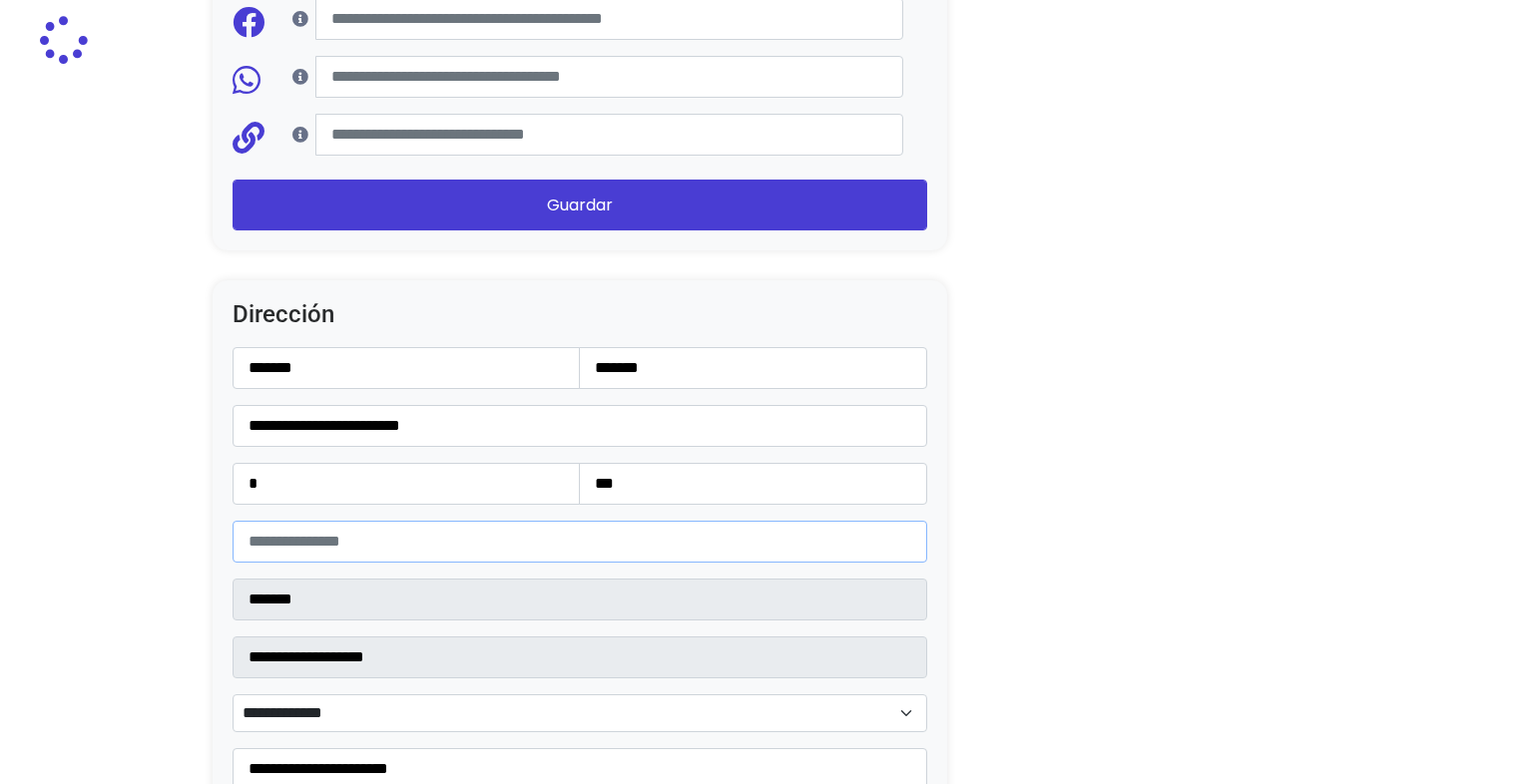 type on "*****" 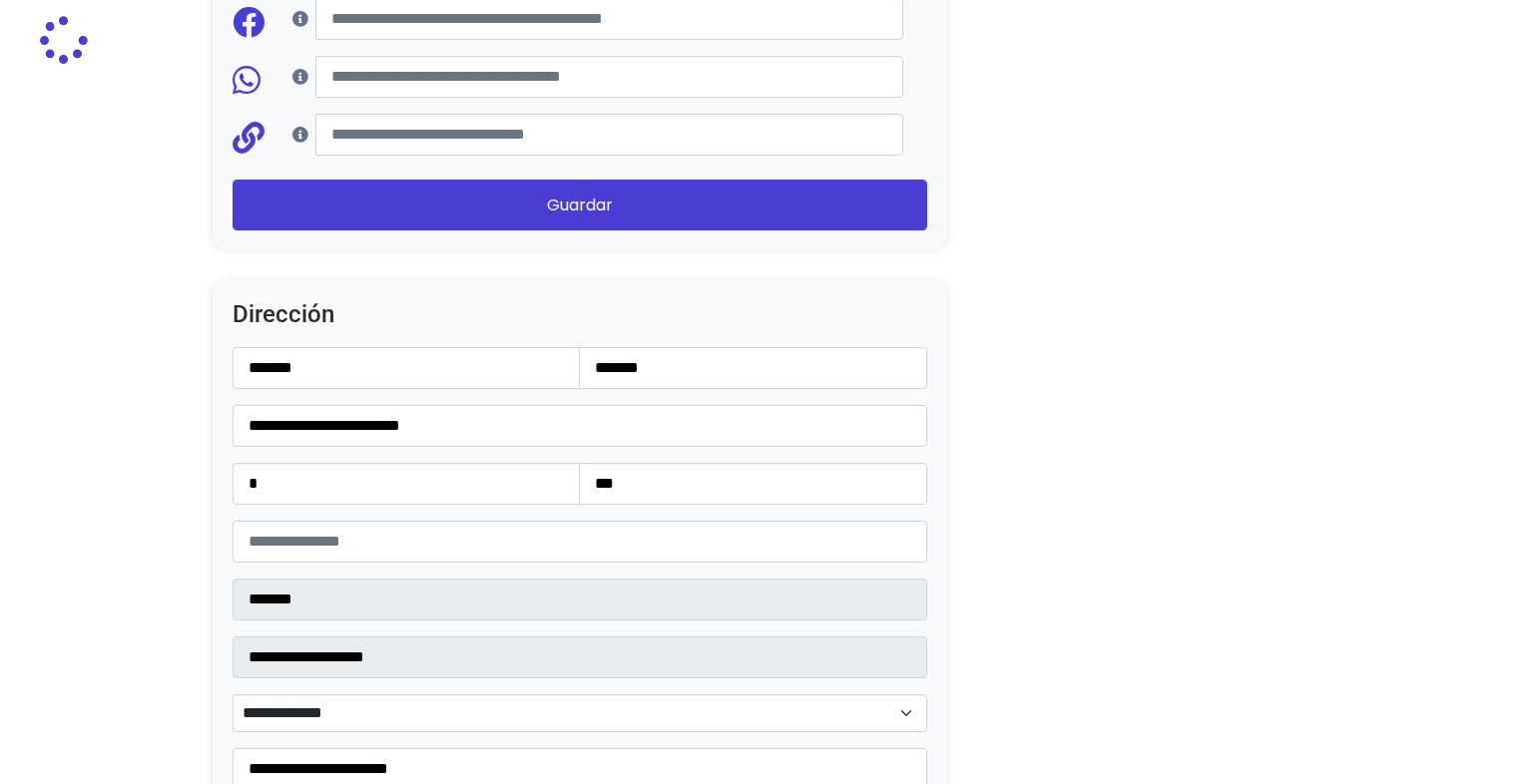 click on "Configuración de Tienda
Ocultar productos vendidos
Ocultar barra Lolapay
Cabecera central
Importador de Instagram
Para importar tus publicaciones de Instagram, primero necesitas autorizar a Lolapay a acceder a tu cuenta de Instagram.
Por favor, ingresa tu nombre de usuario de Instagram a continuación:
Autorizar
Presentación
Esta es una descripción corta de tu tienda, da clic sobre el texto y sobre la imagen para modificarla." at bounding box center (580, -365) 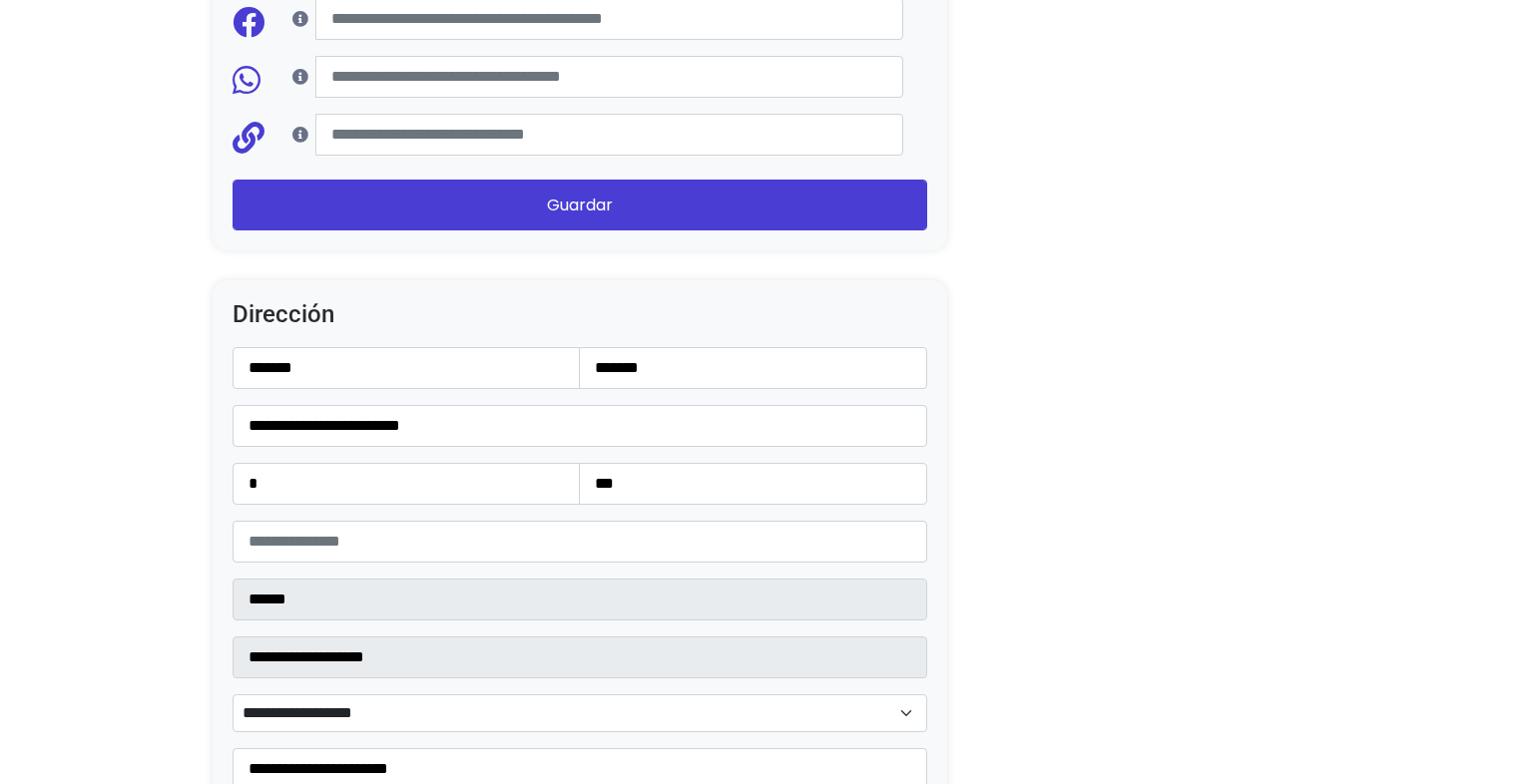 scroll, scrollTop: 2394, scrollLeft: 0, axis: vertical 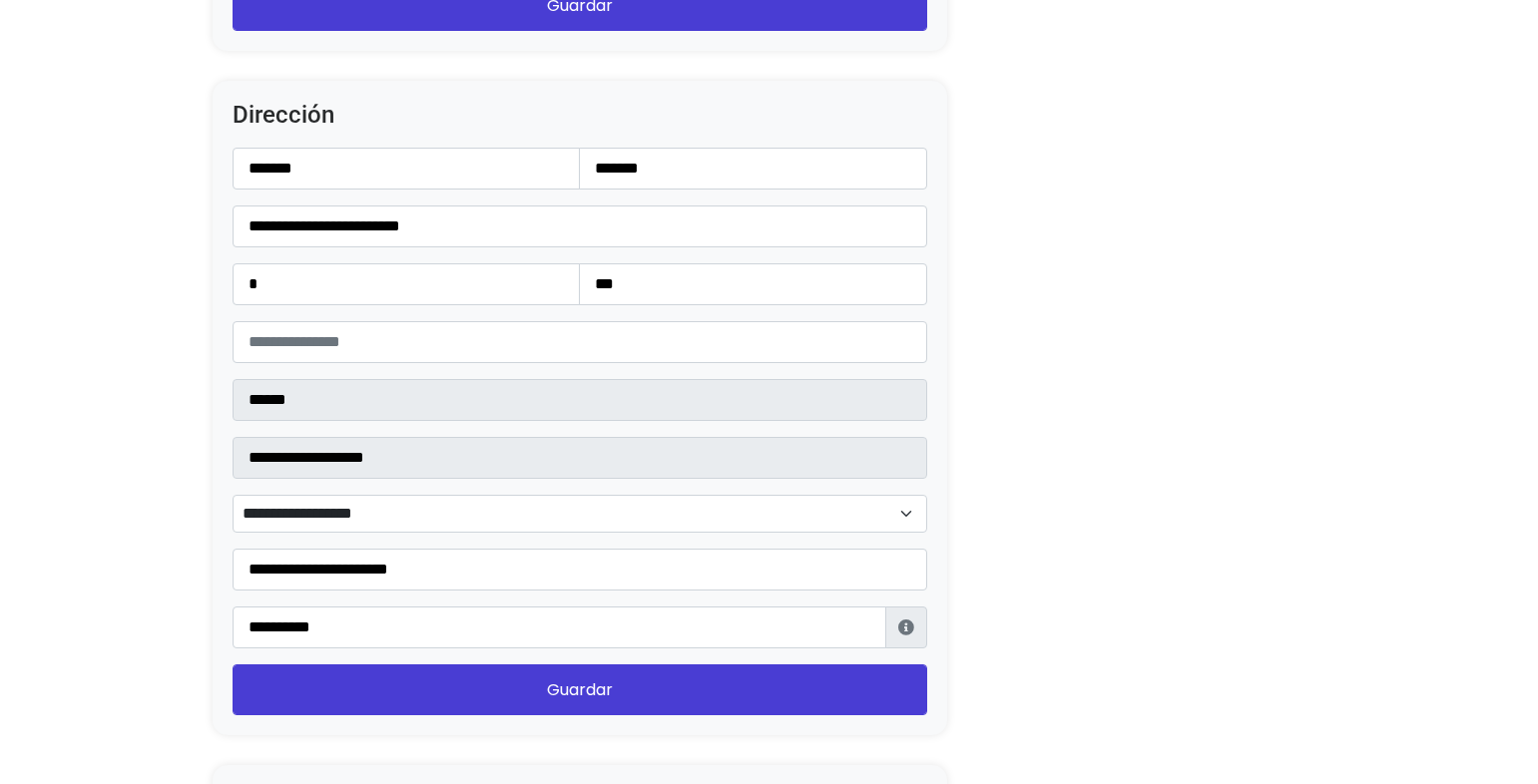 click on "**********" at bounding box center [580, 398] 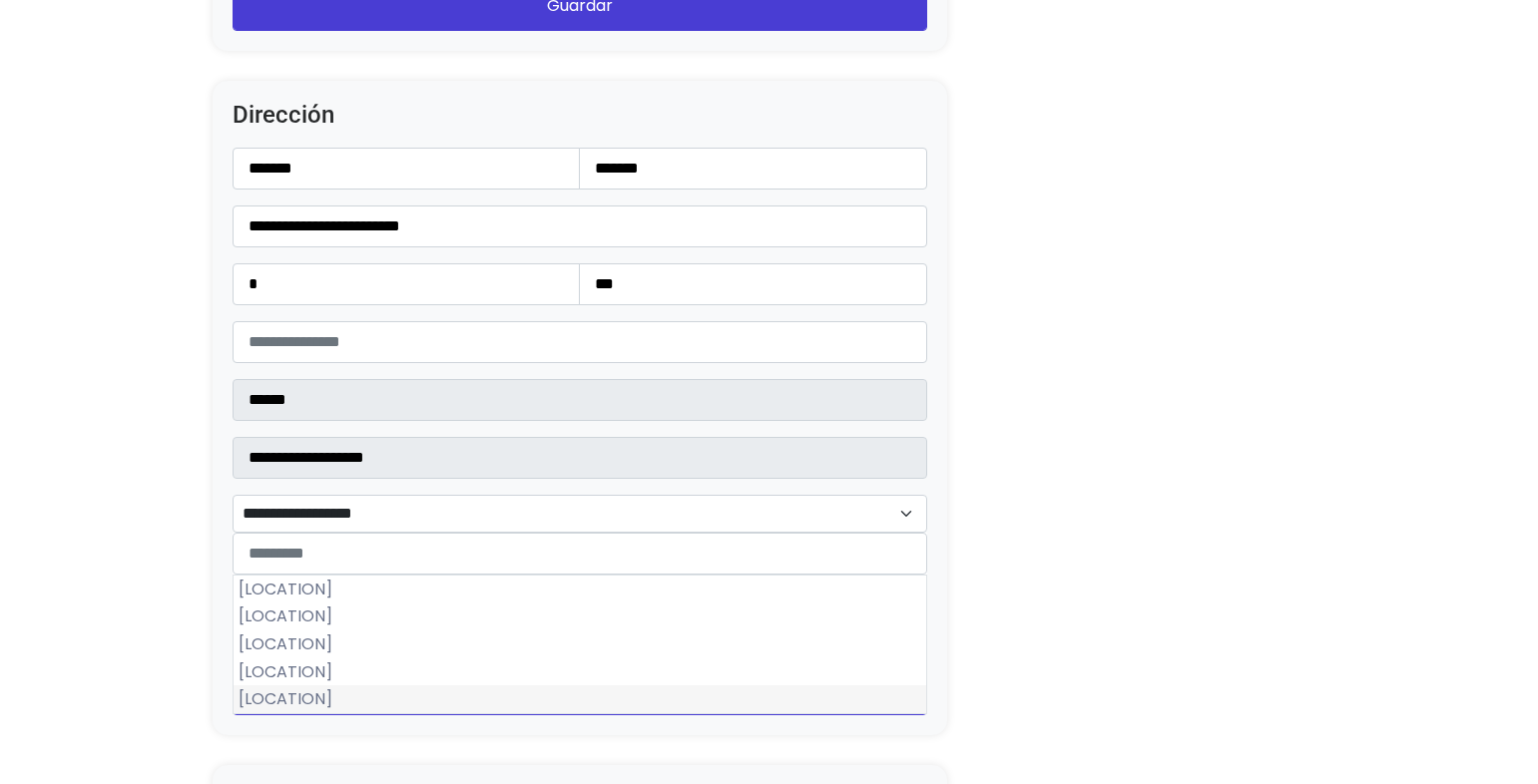 click on "[CITY]" at bounding box center [580, 699] 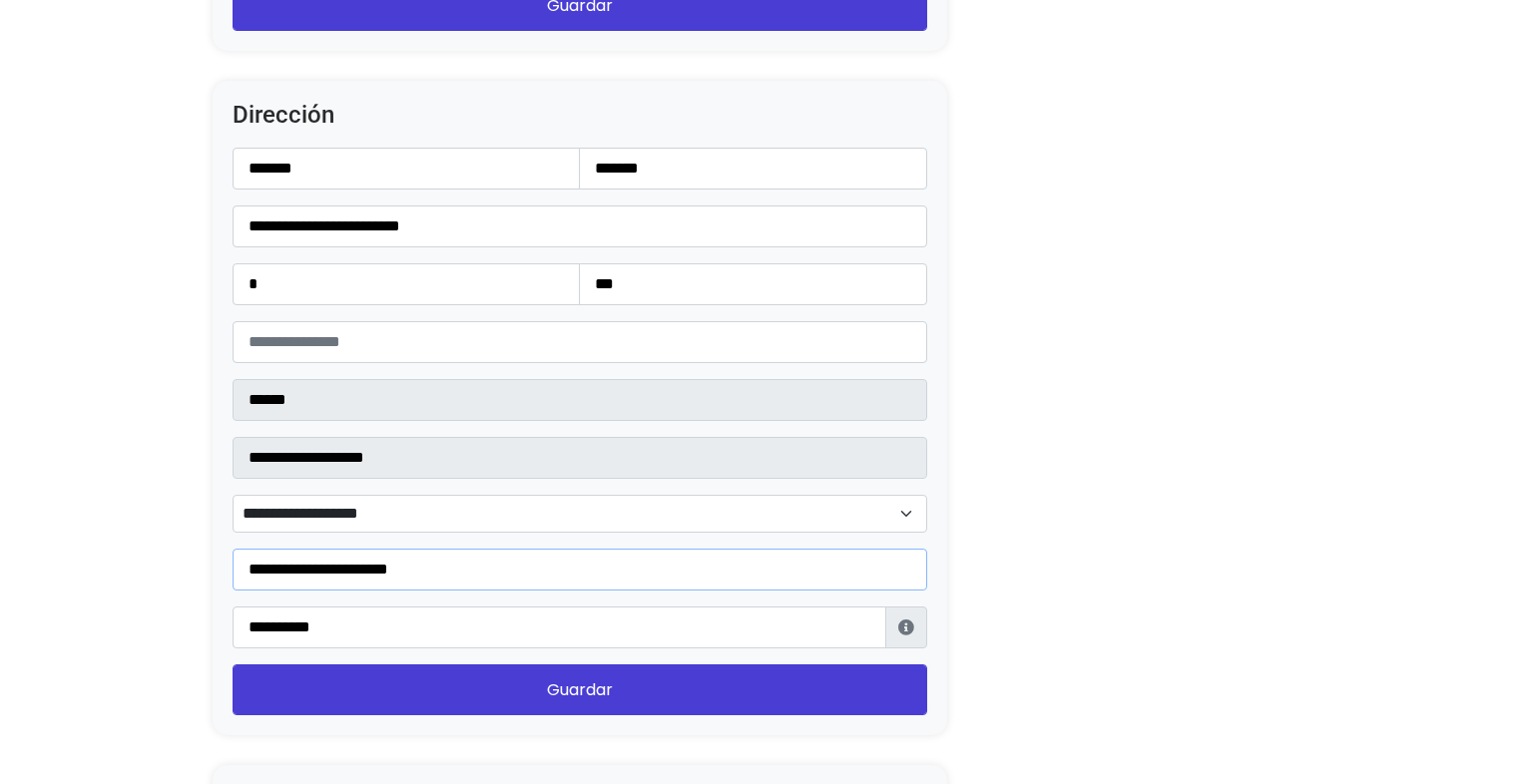 drag, startPoint x: 479, startPoint y: 570, endPoint x: 164, endPoint y: 571, distance: 315.0016 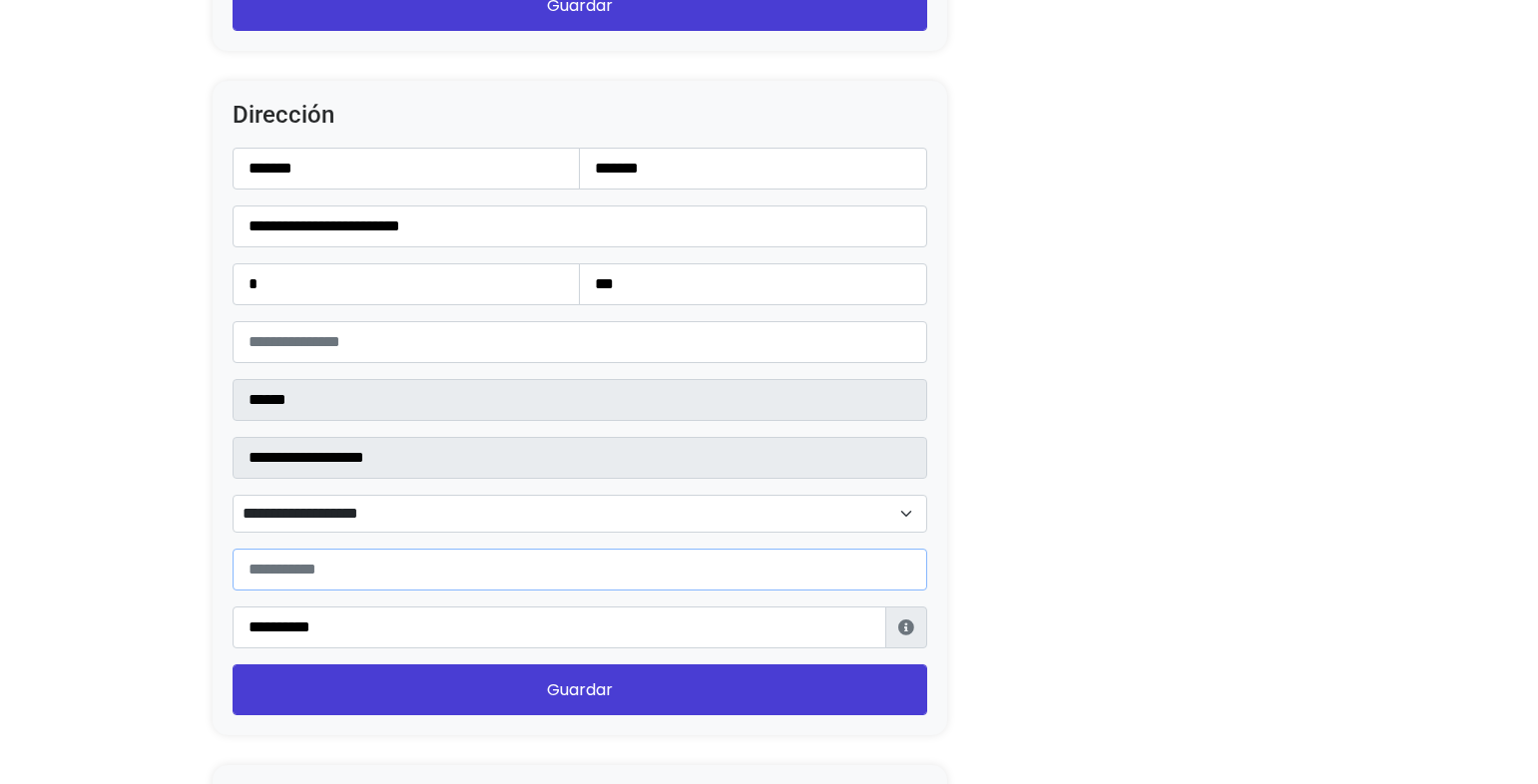 click at bounding box center (580, 570) 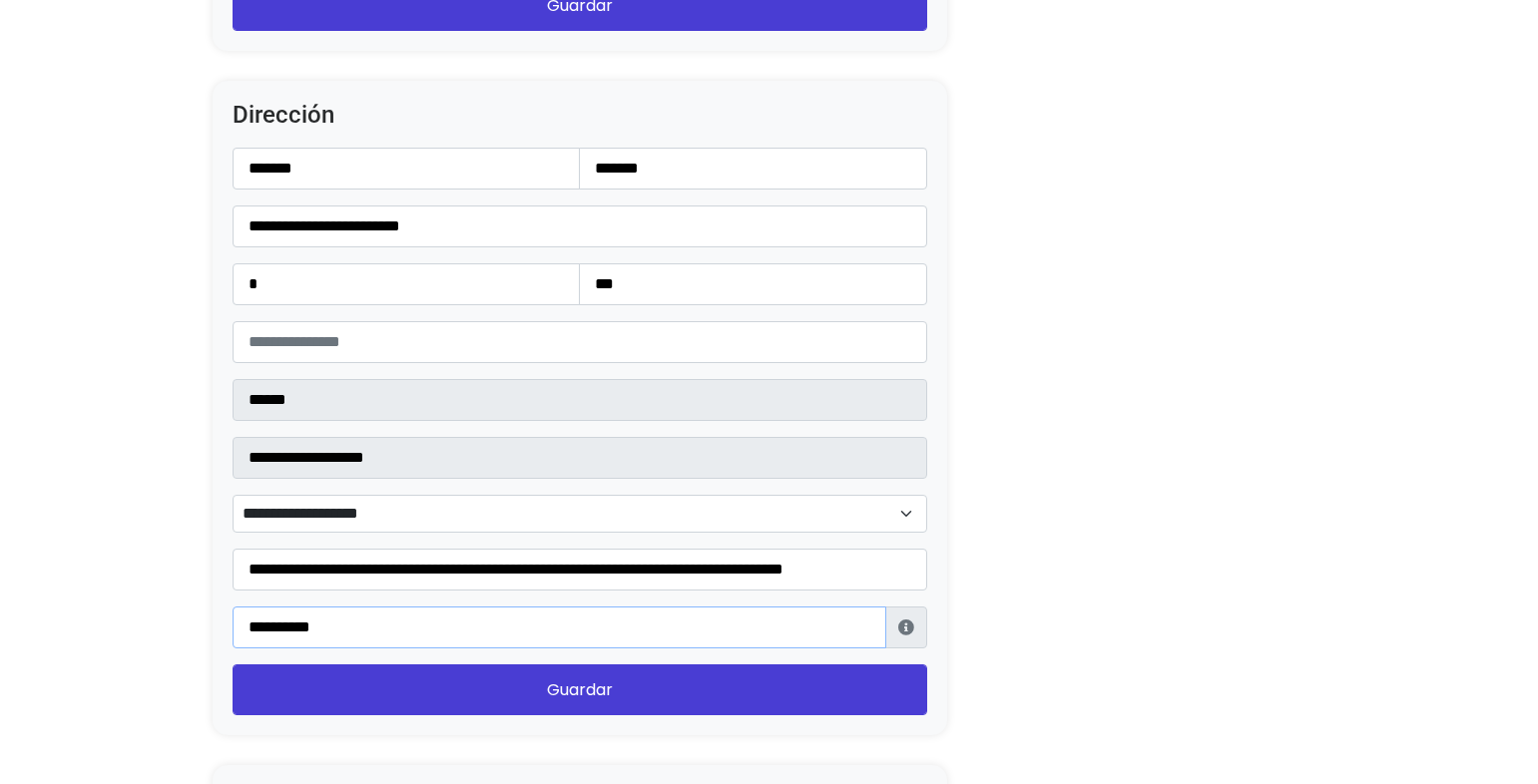 drag, startPoint x: 410, startPoint y: 617, endPoint x: 225, endPoint y: 624, distance: 185.13239 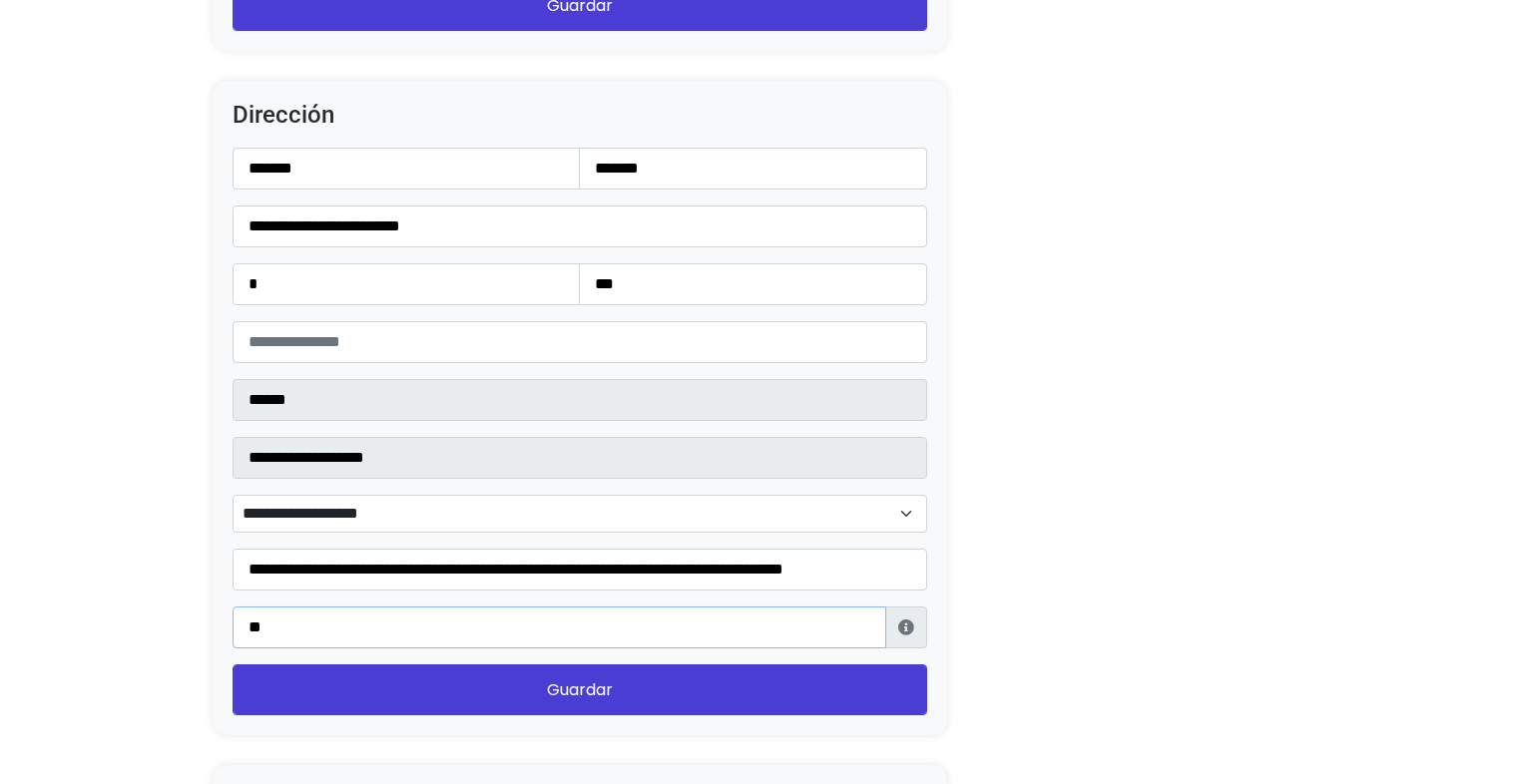 type on "**********" 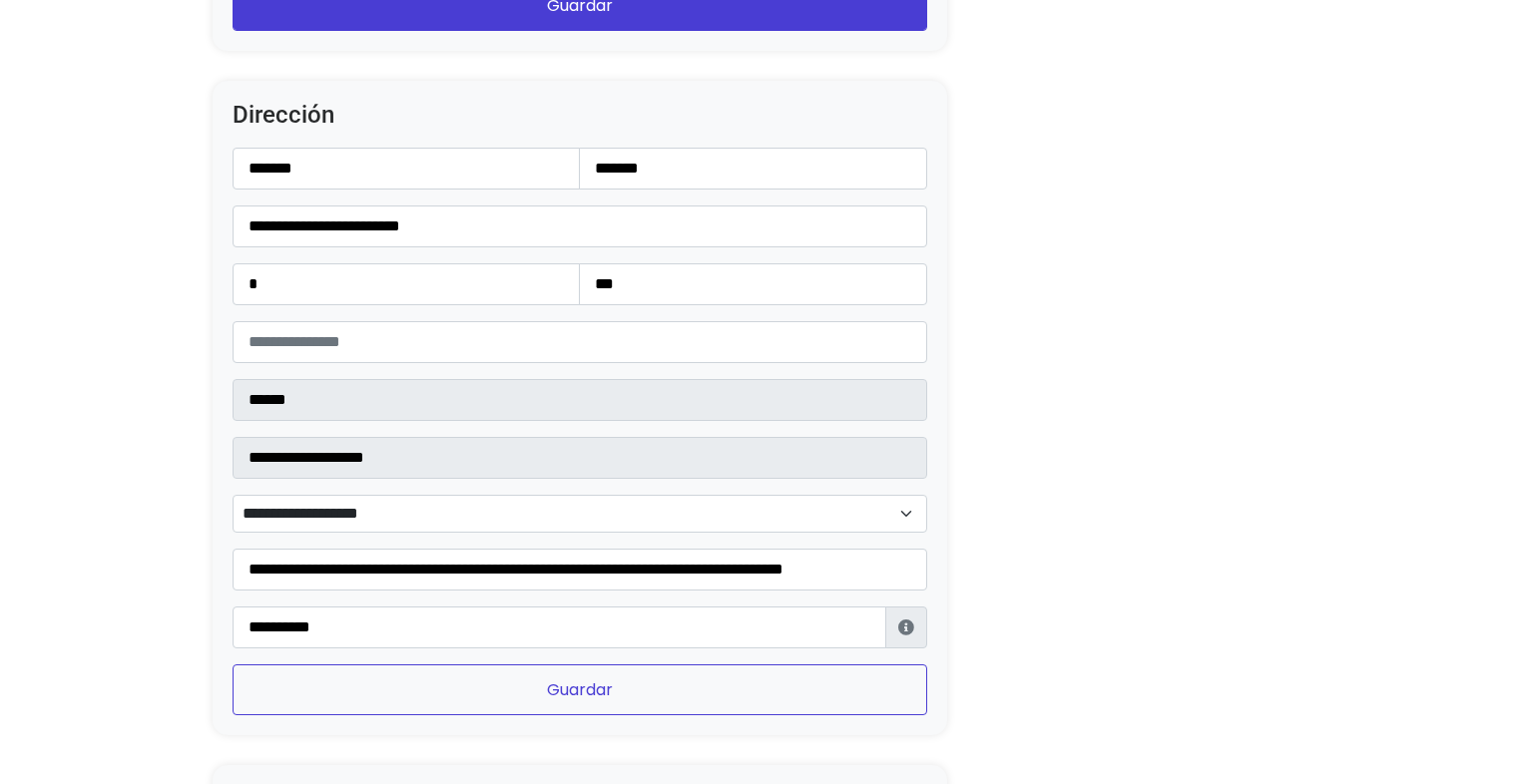 click on "Guardar" at bounding box center [580, 689] 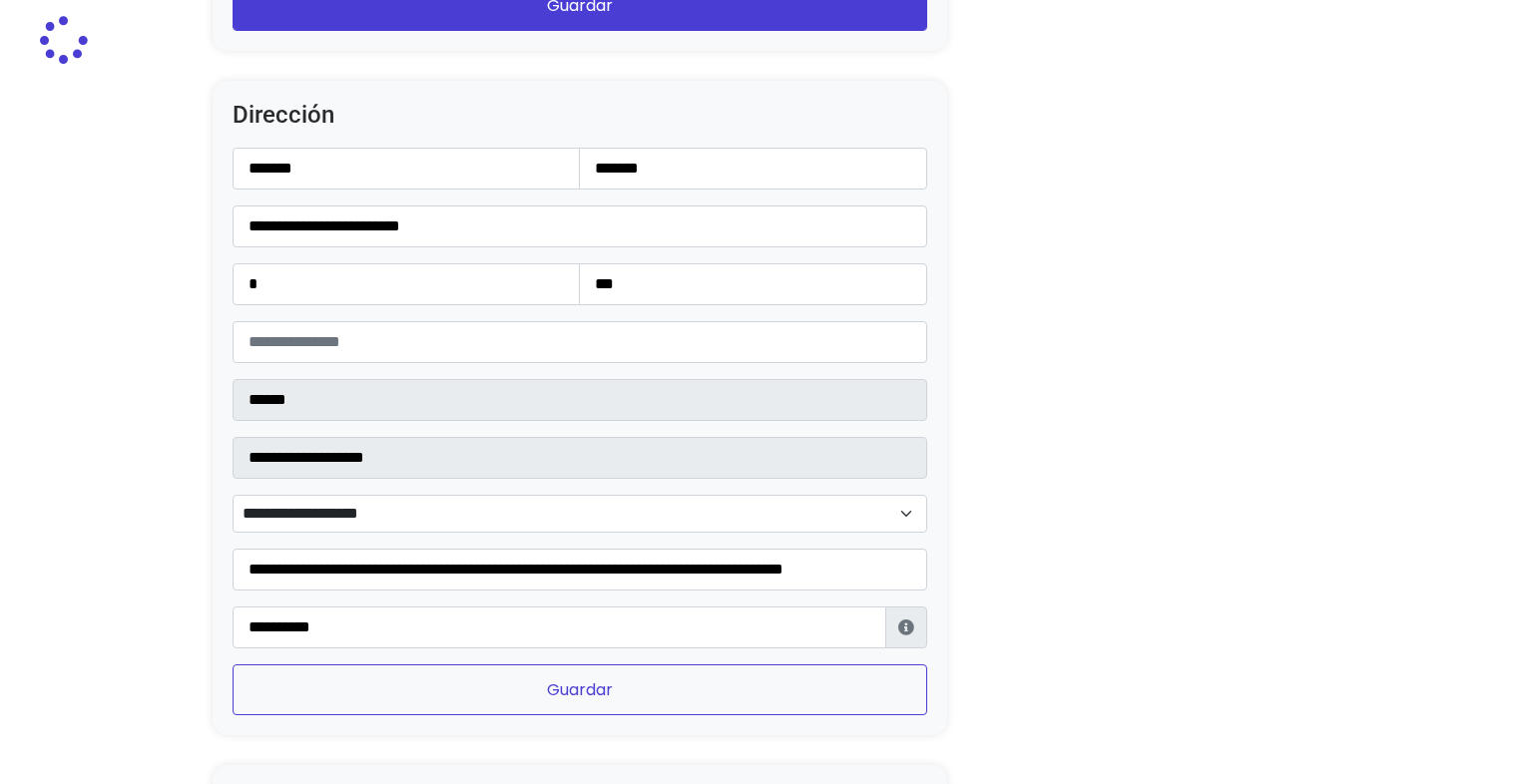 click on "POWERED BY  GO TRENDIER
Dashboard" at bounding box center [769, -662] 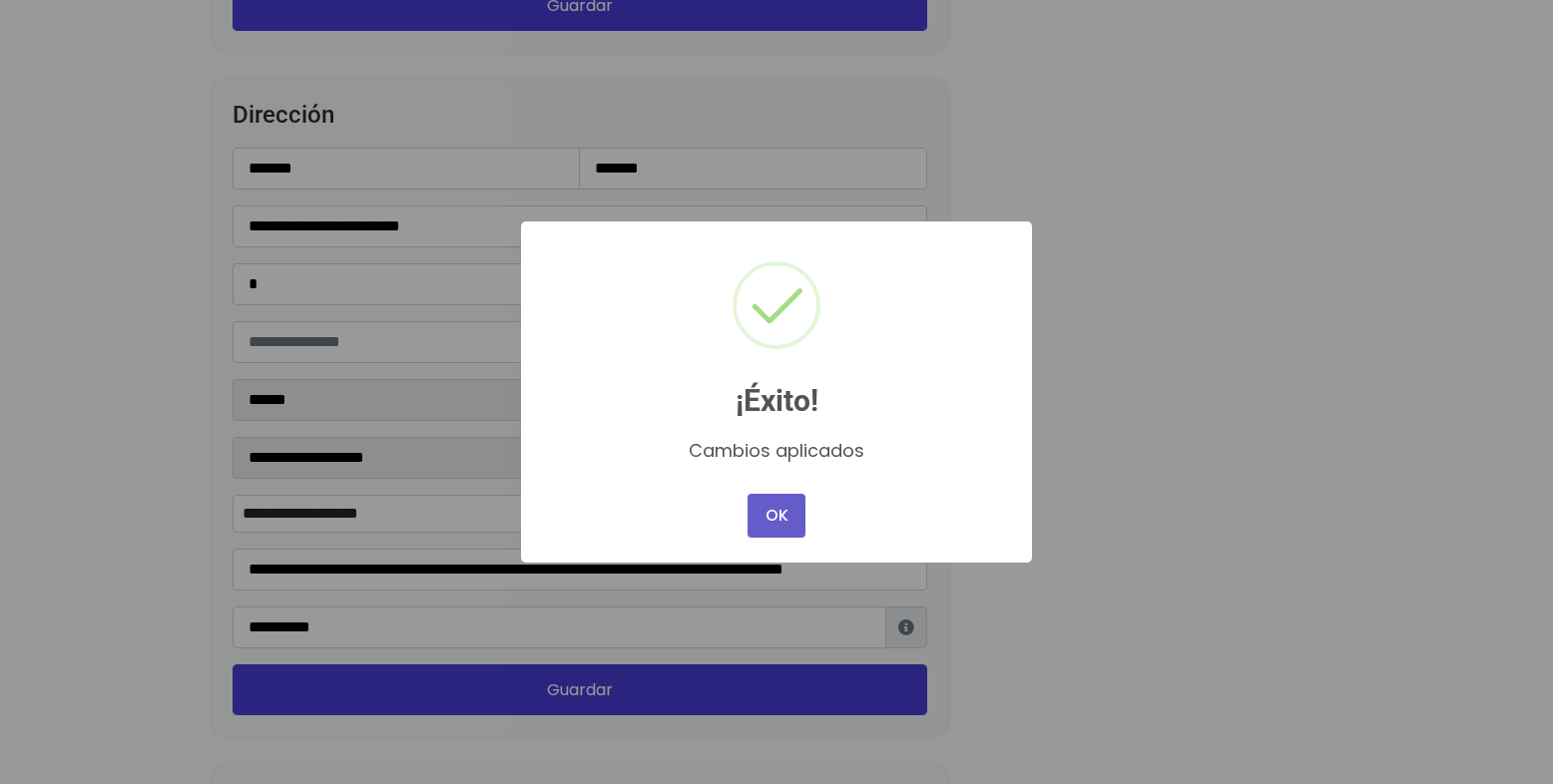 click on "OK" at bounding box center (776, 516) 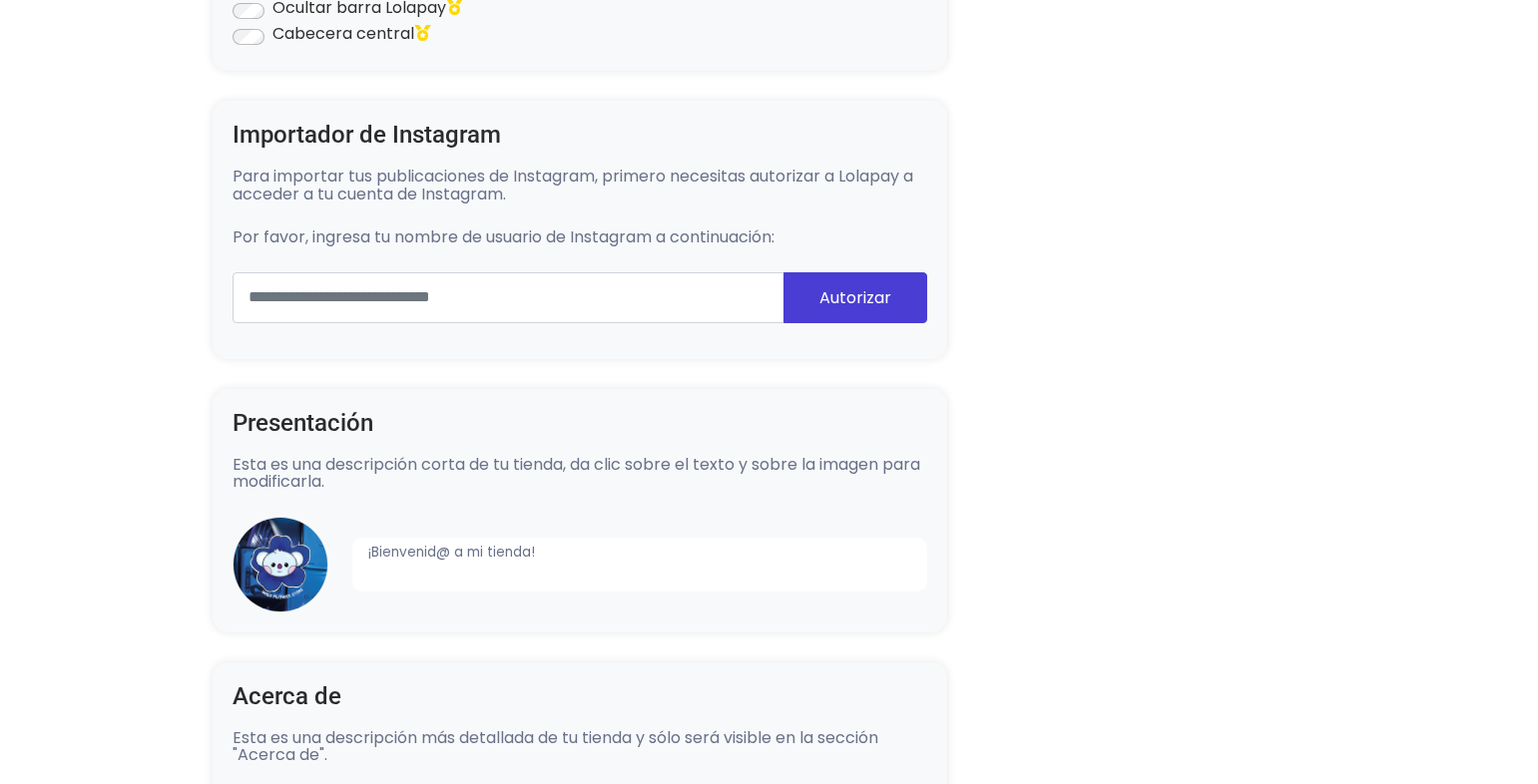 scroll, scrollTop: 0, scrollLeft: 0, axis: both 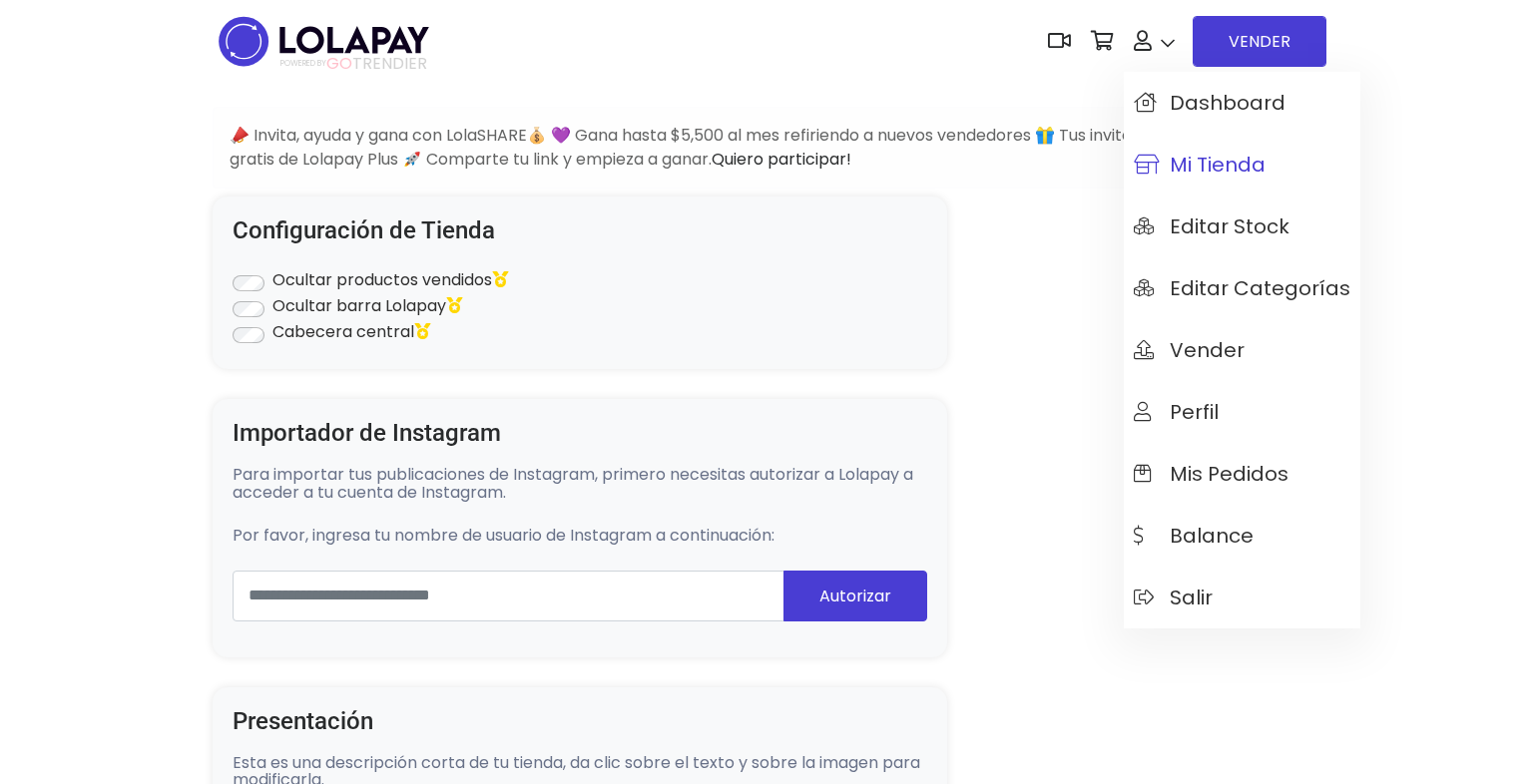 click on "Mi tienda" at bounding box center (1200, 165) 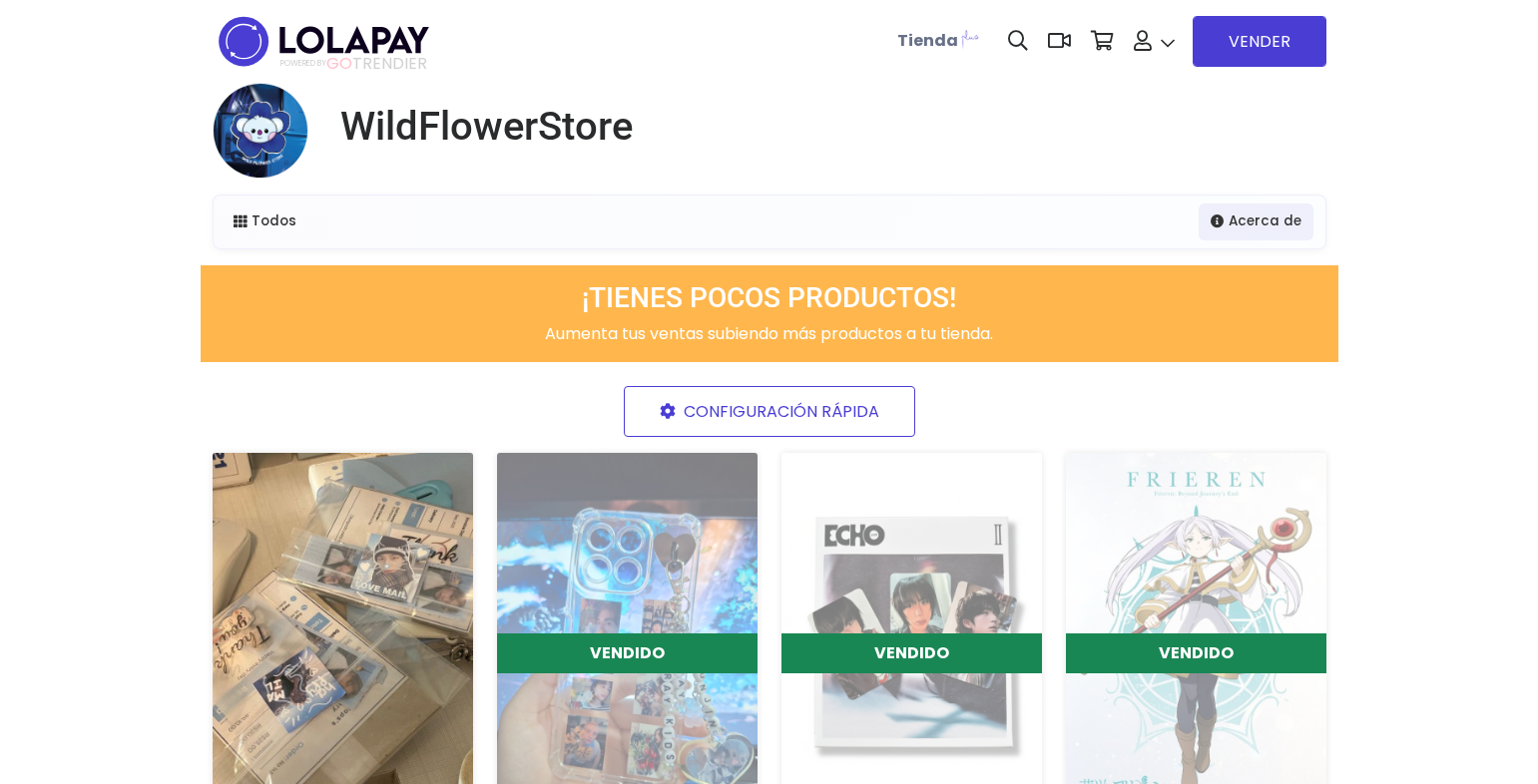 scroll, scrollTop: 0, scrollLeft: 0, axis: both 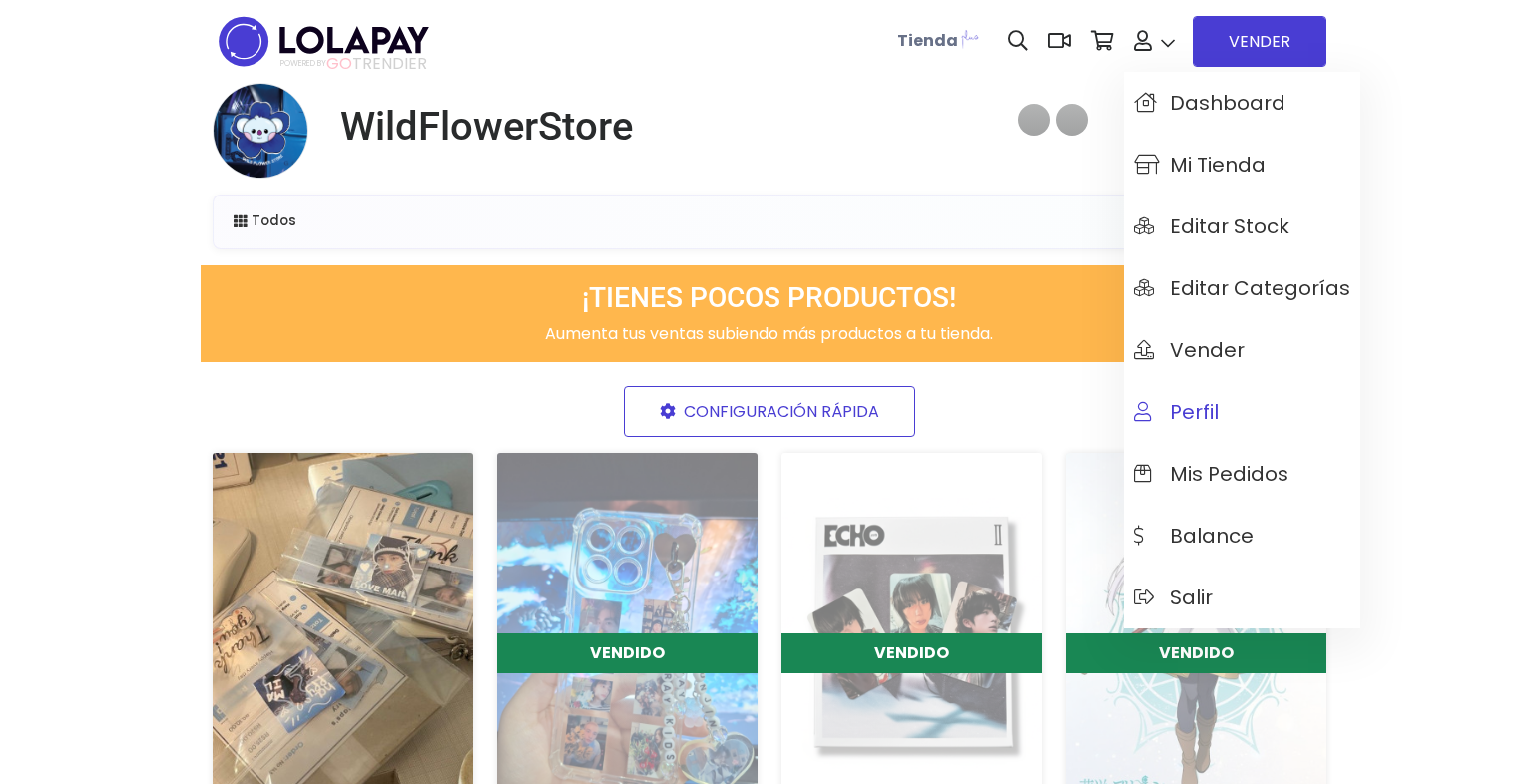 click on "Perfil" at bounding box center (1176, 412) 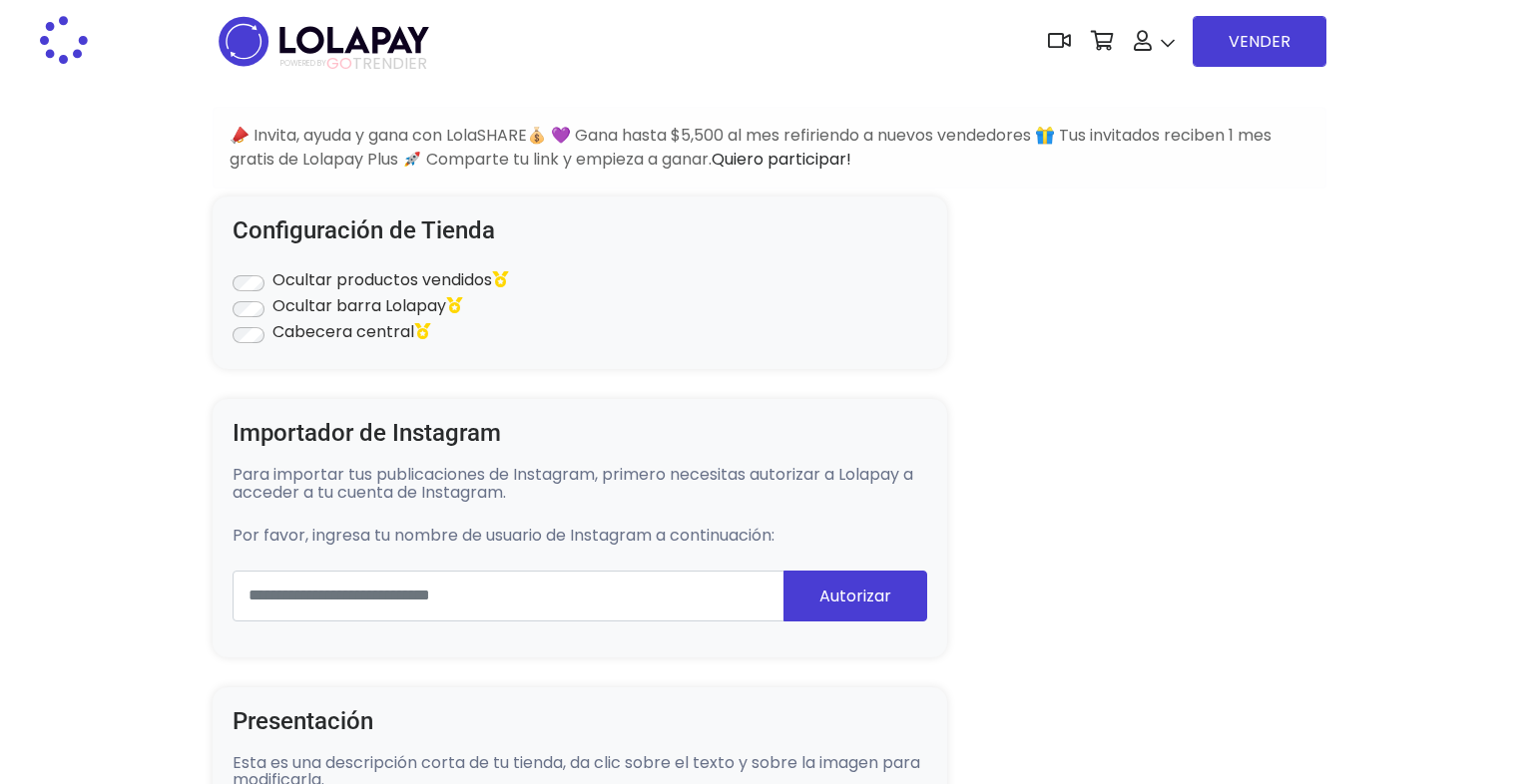 scroll, scrollTop: 0, scrollLeft: 0, axis: both 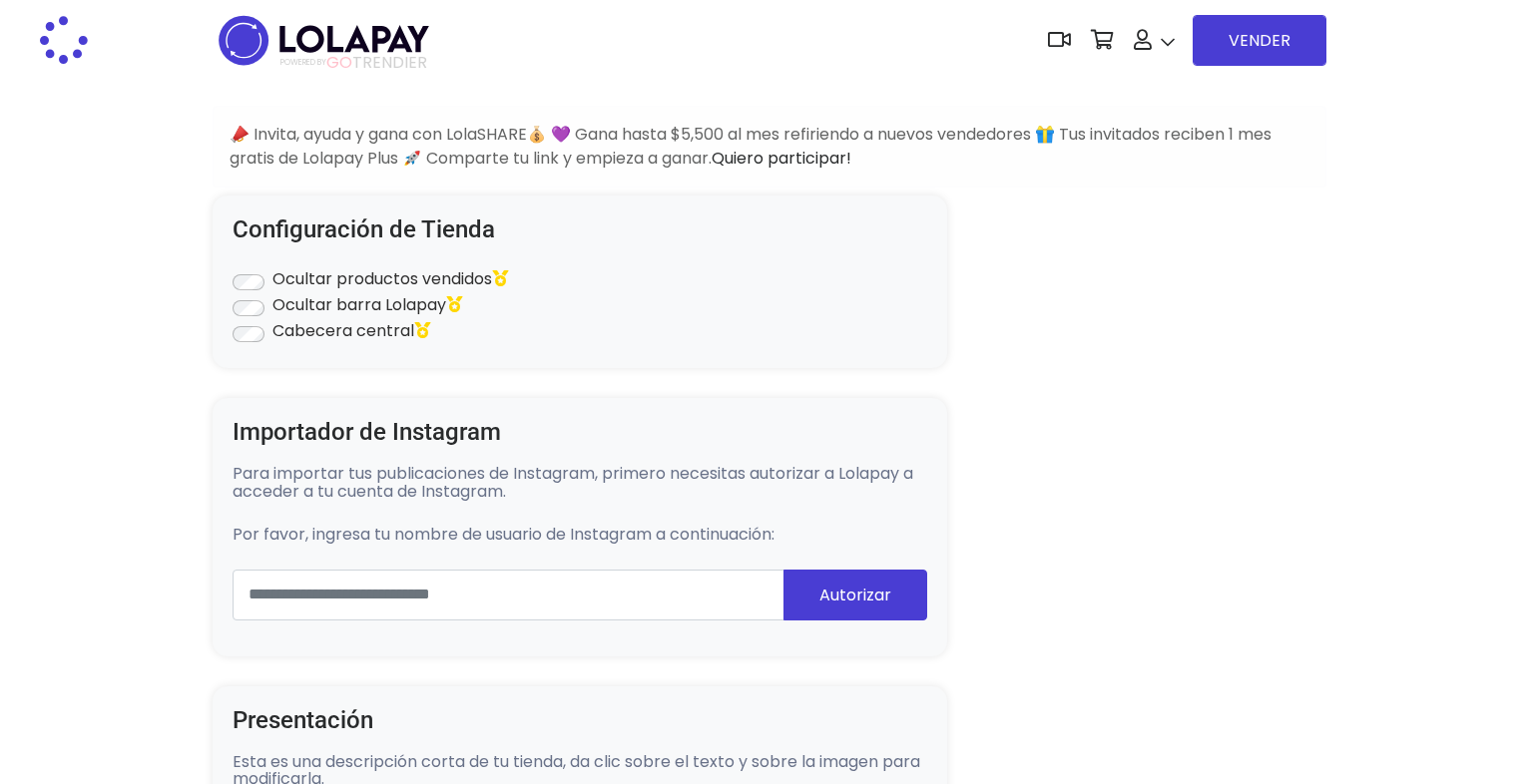 select on "**********" 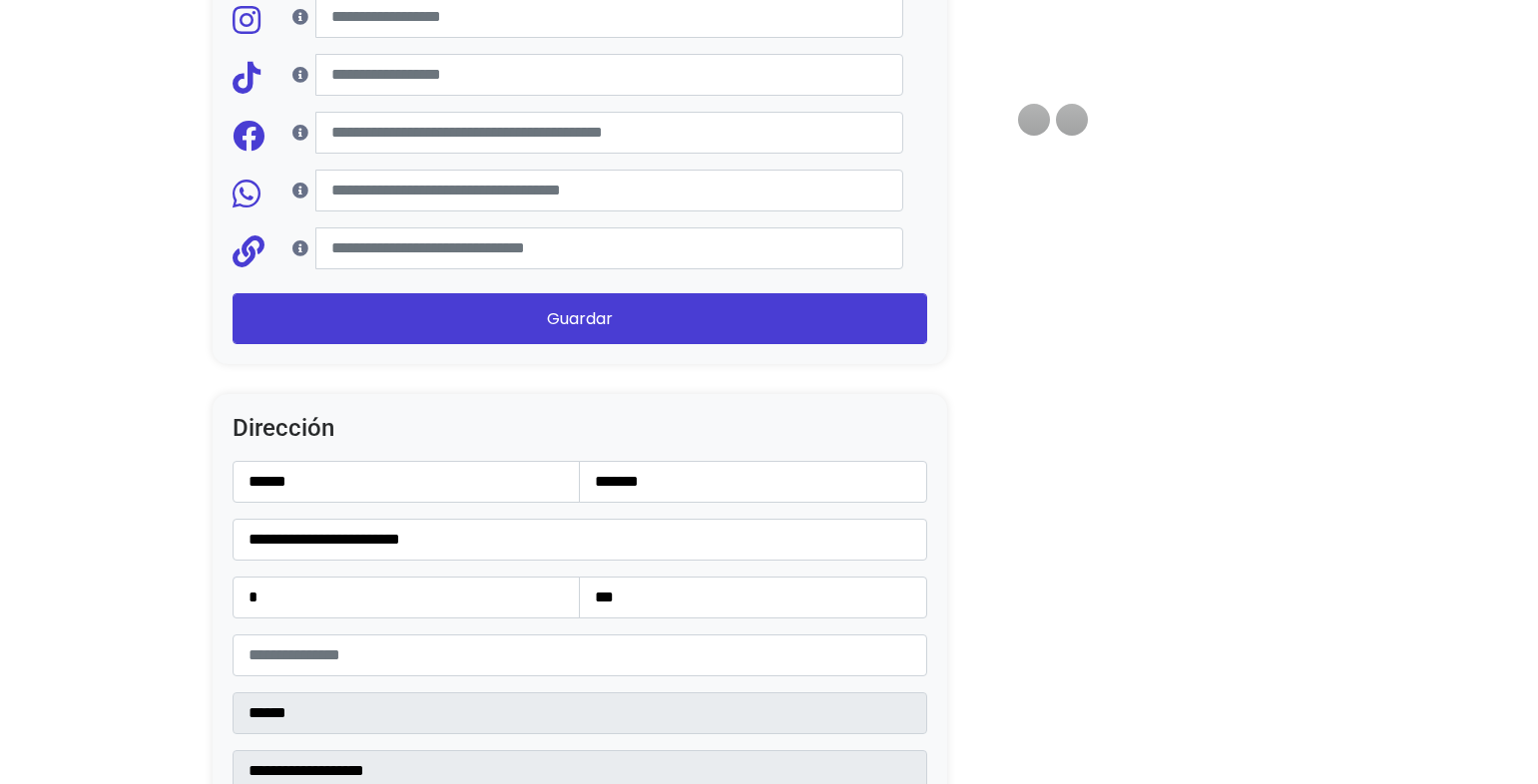 scroll, scrollTop: 0, scrollLeft: 0, axis: both 